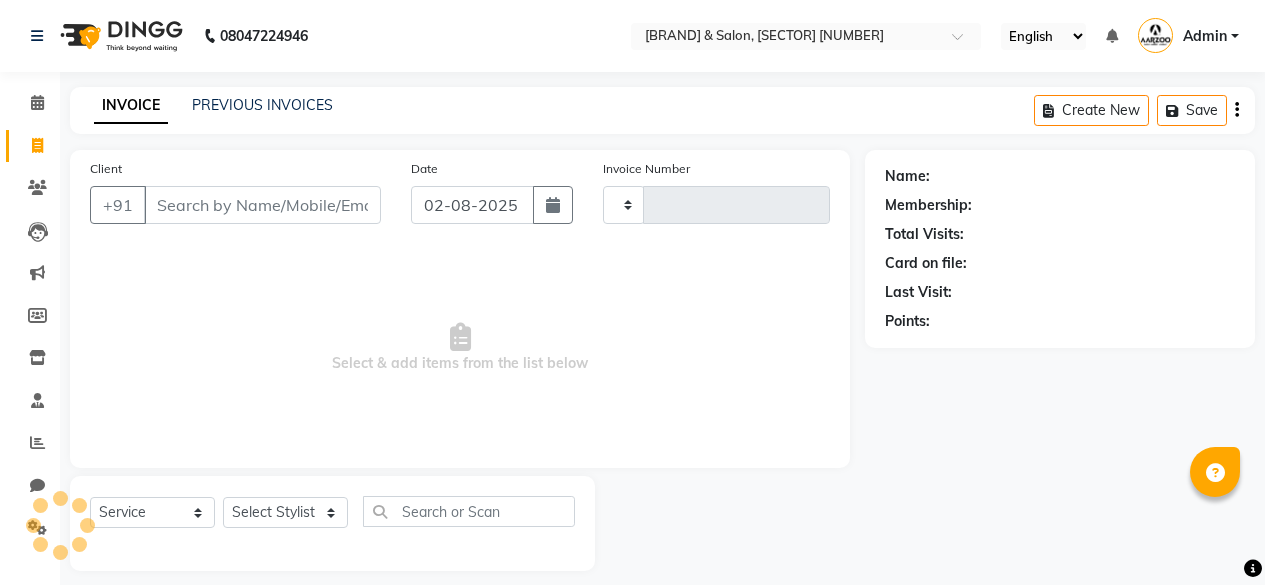 select on "service" 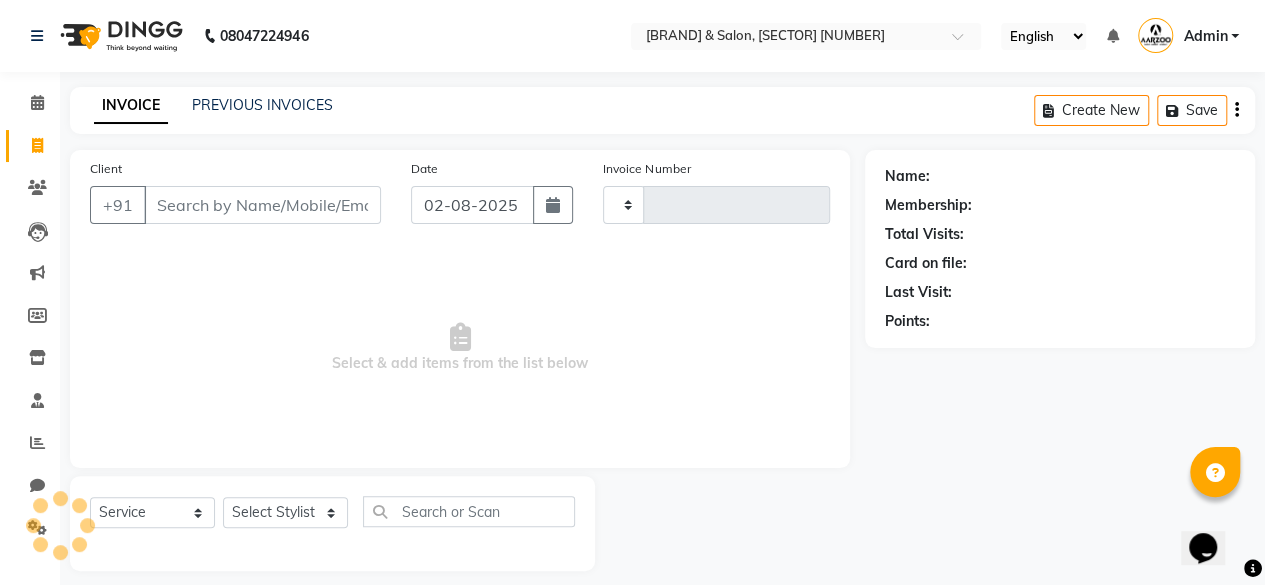 scroll, scrollTop: 0, scrollLeft: 0, axis: both 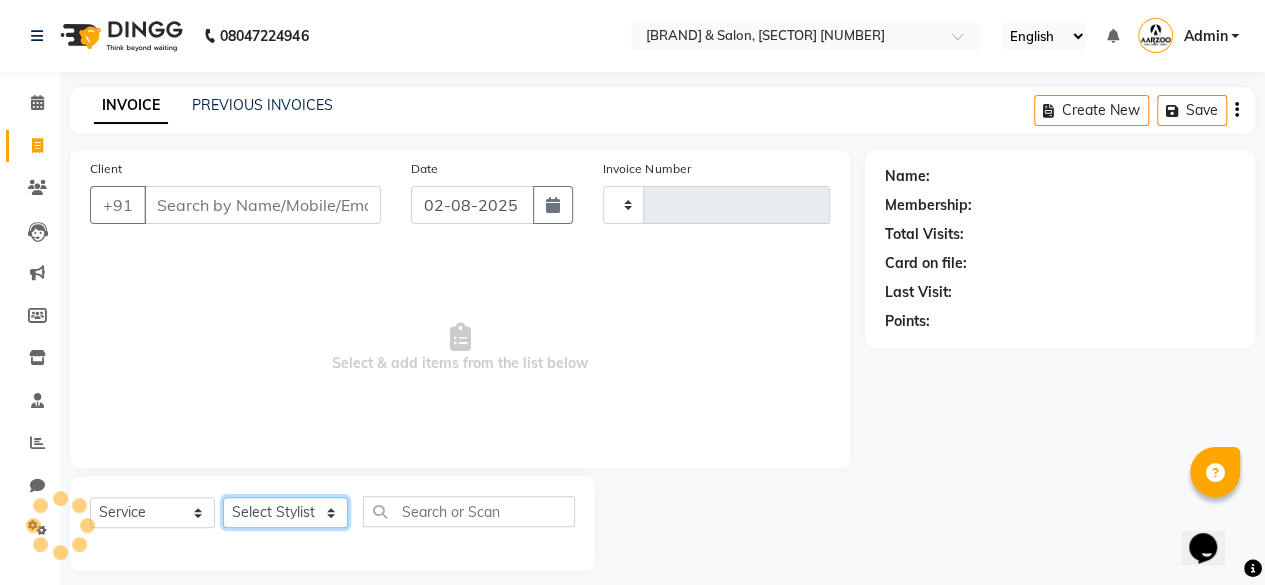 type on "0073" 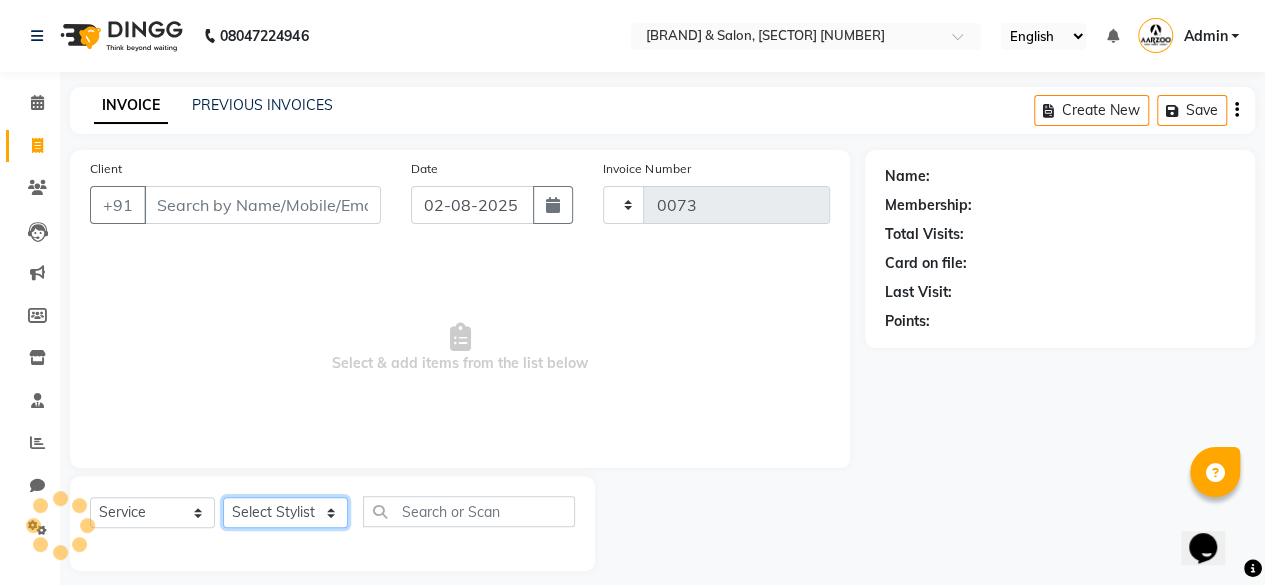 select on "6943" 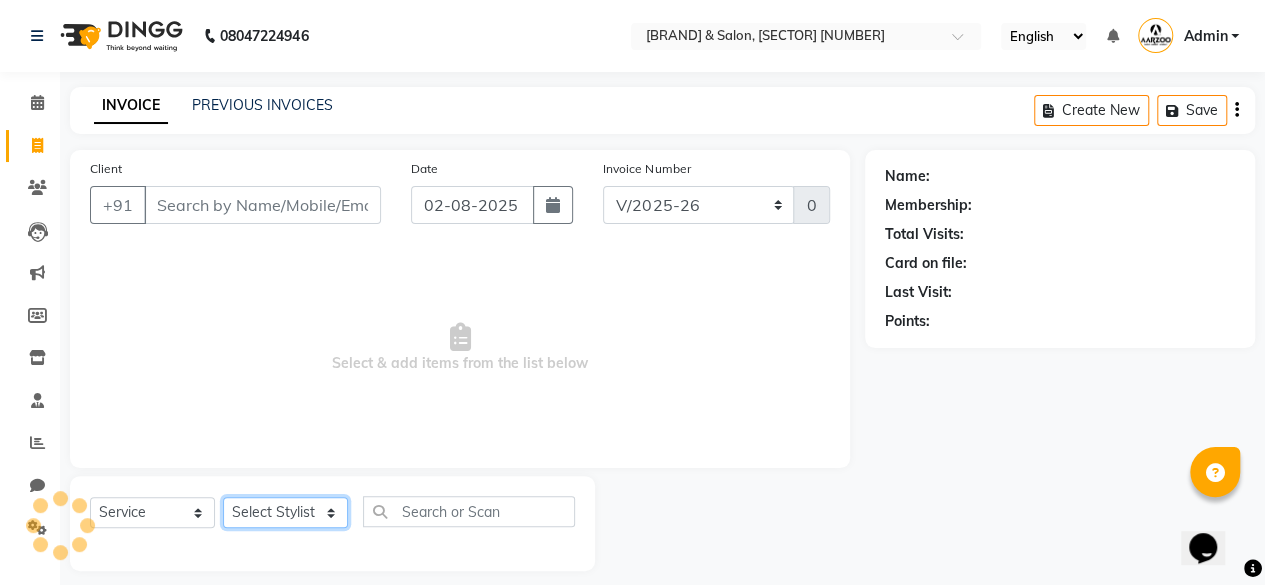 click on "Select Stylist" 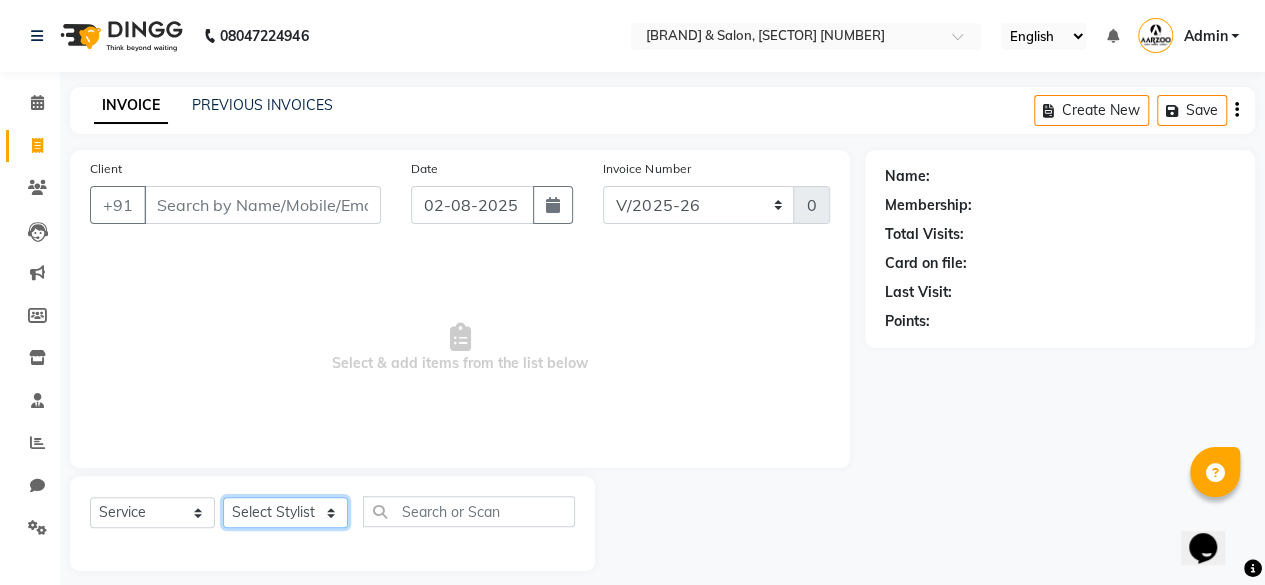 select on "85185" 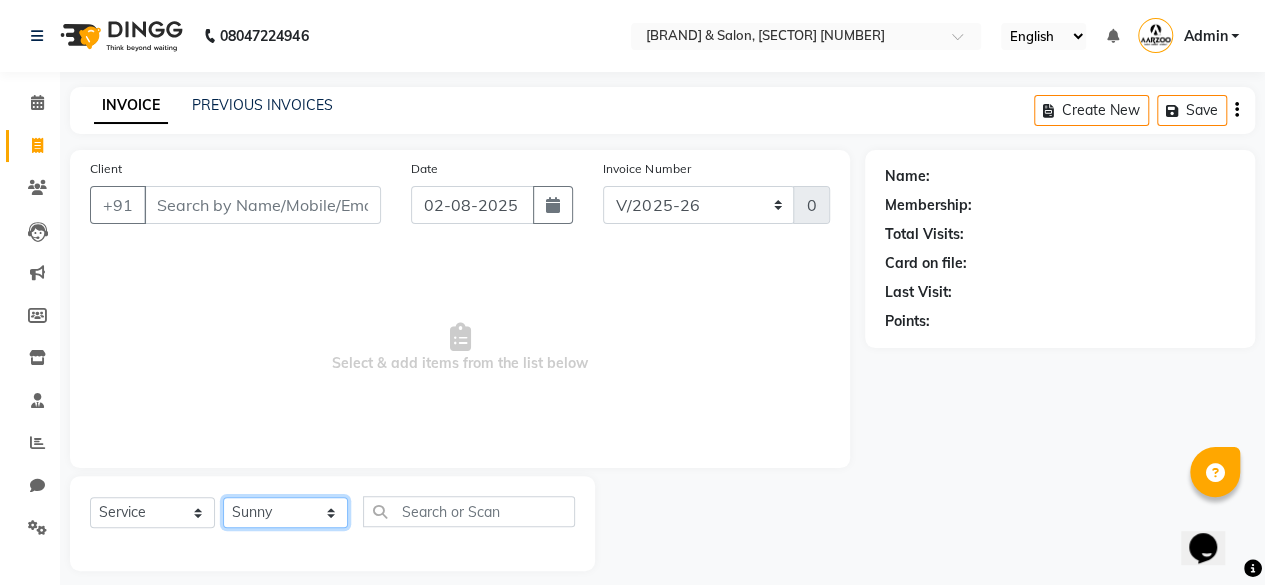 click on "Select Stylist [BRAND] mam Anil Meera Nandini Reema Sonam Sunny Urmi Vishal" 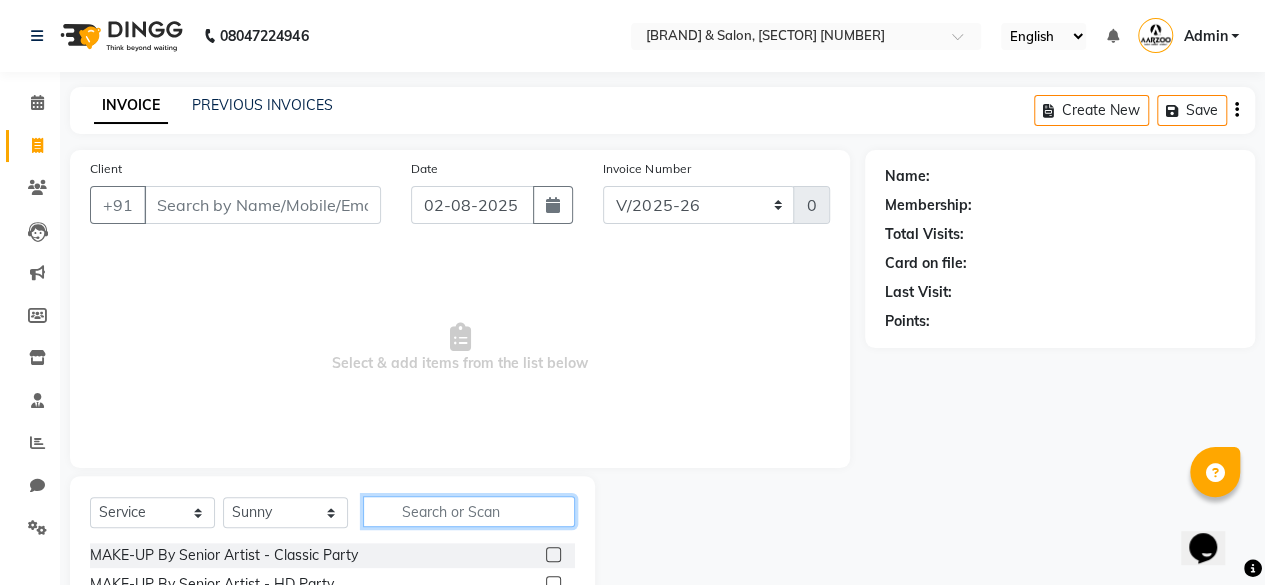 click 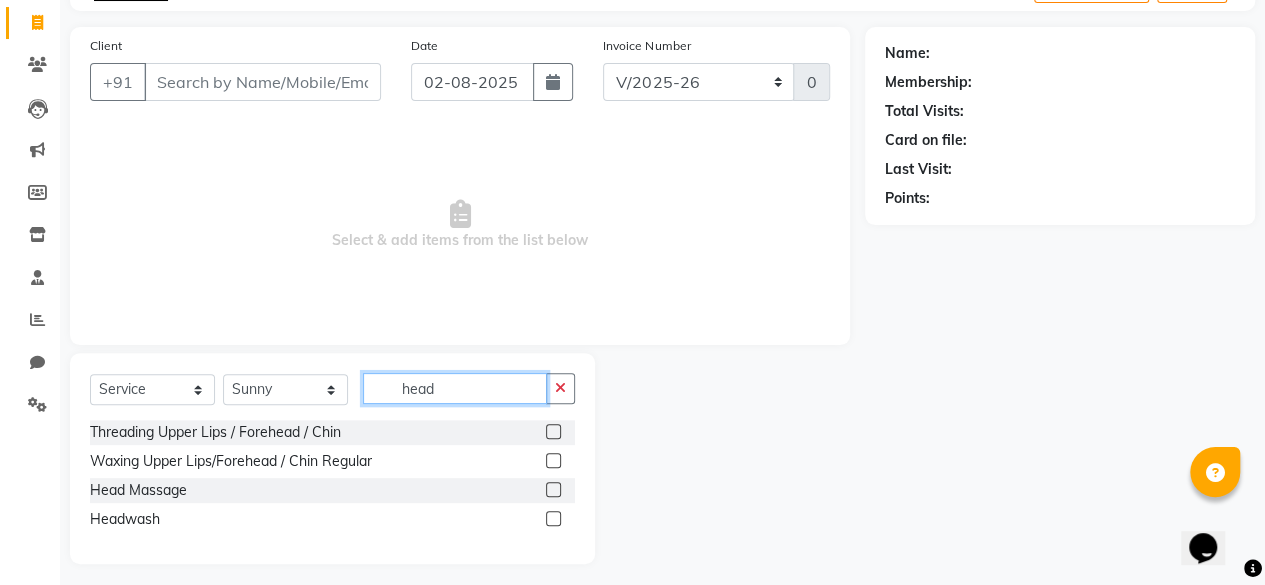 scroll, scrollTop: 131, scrollLeft: 0, axis: vertical 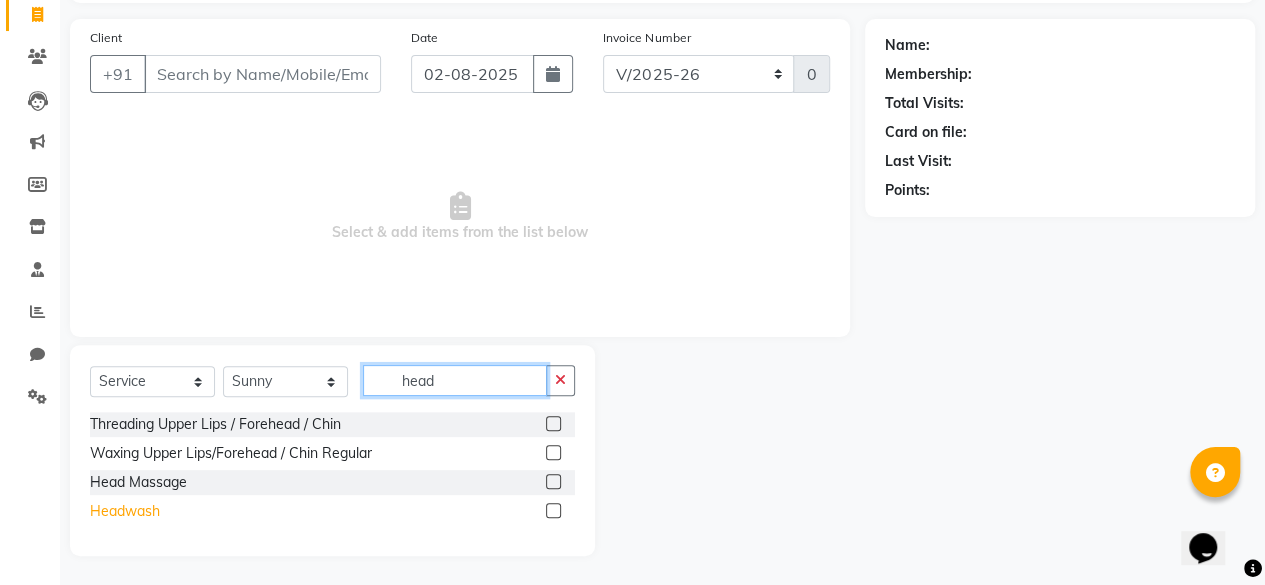 type on "head" 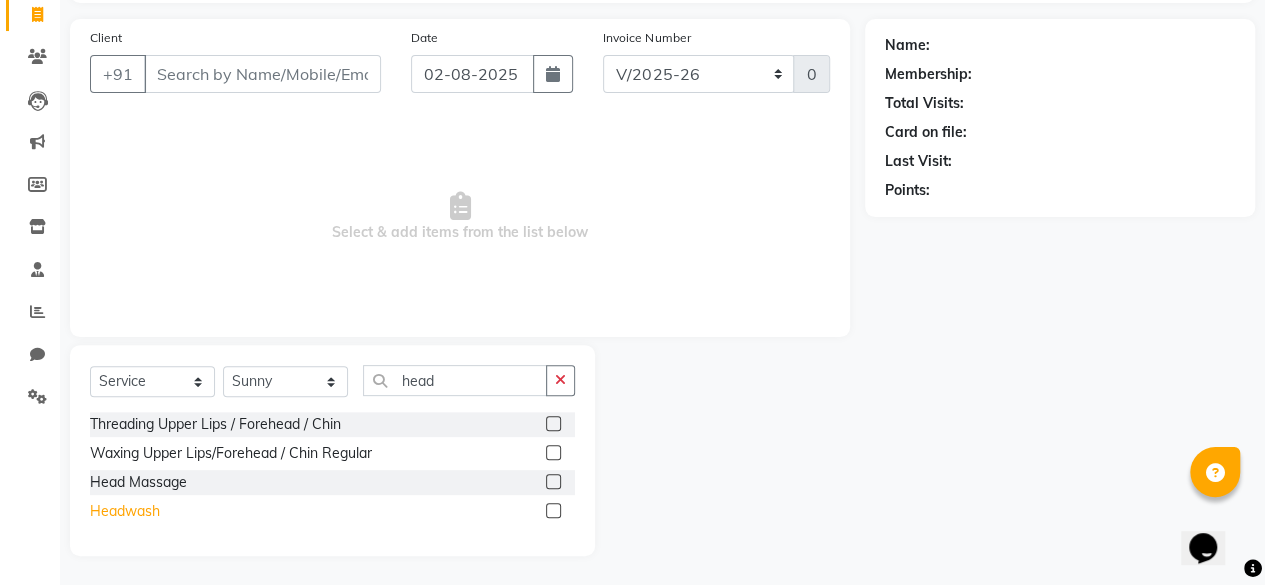 click on "Headwash" 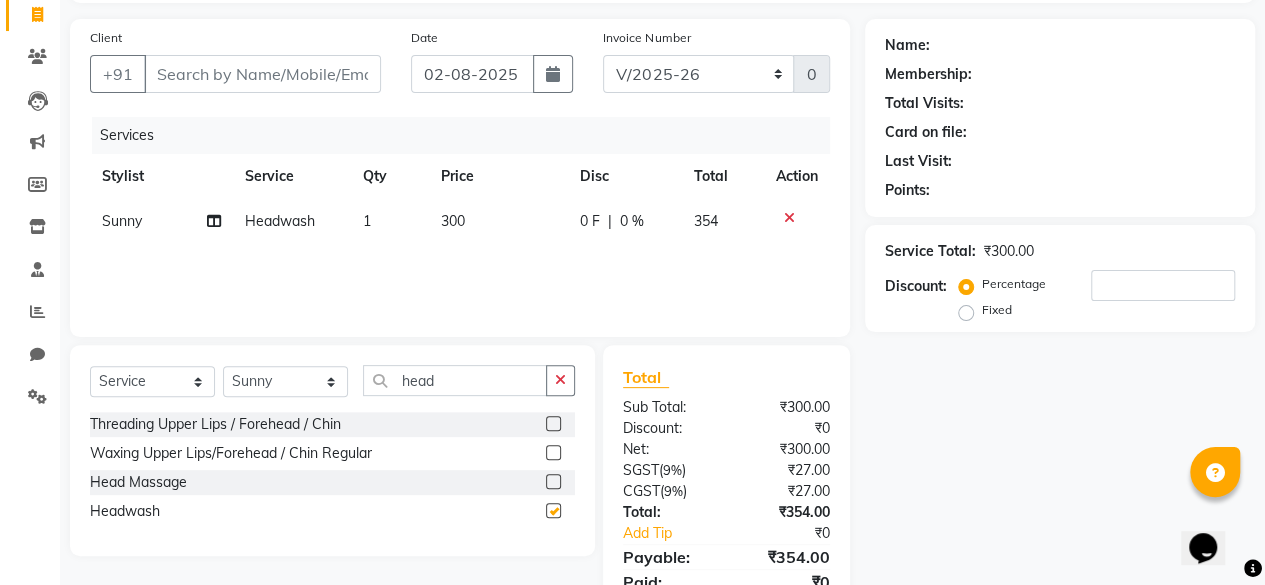 checkbox on "false" 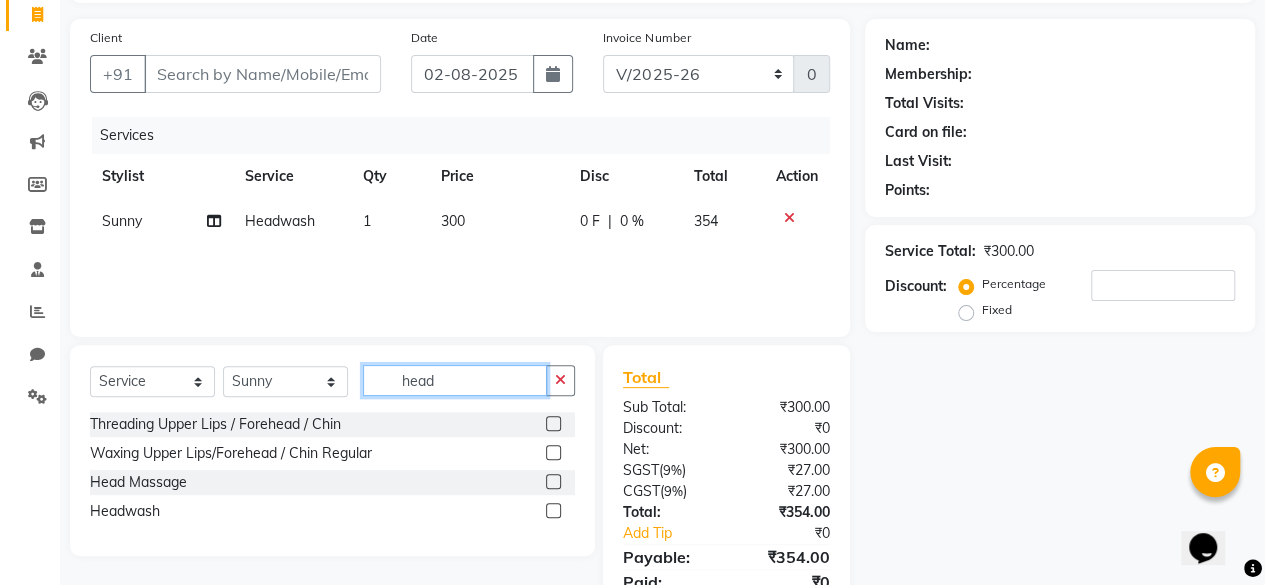 click on "head" 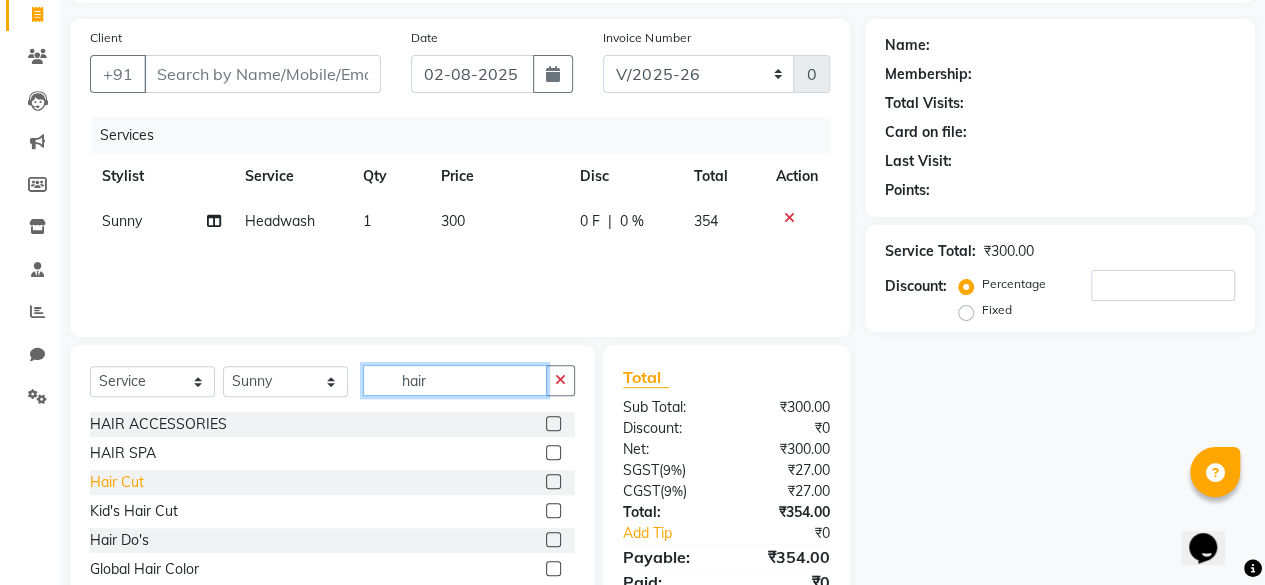 type on "hair" 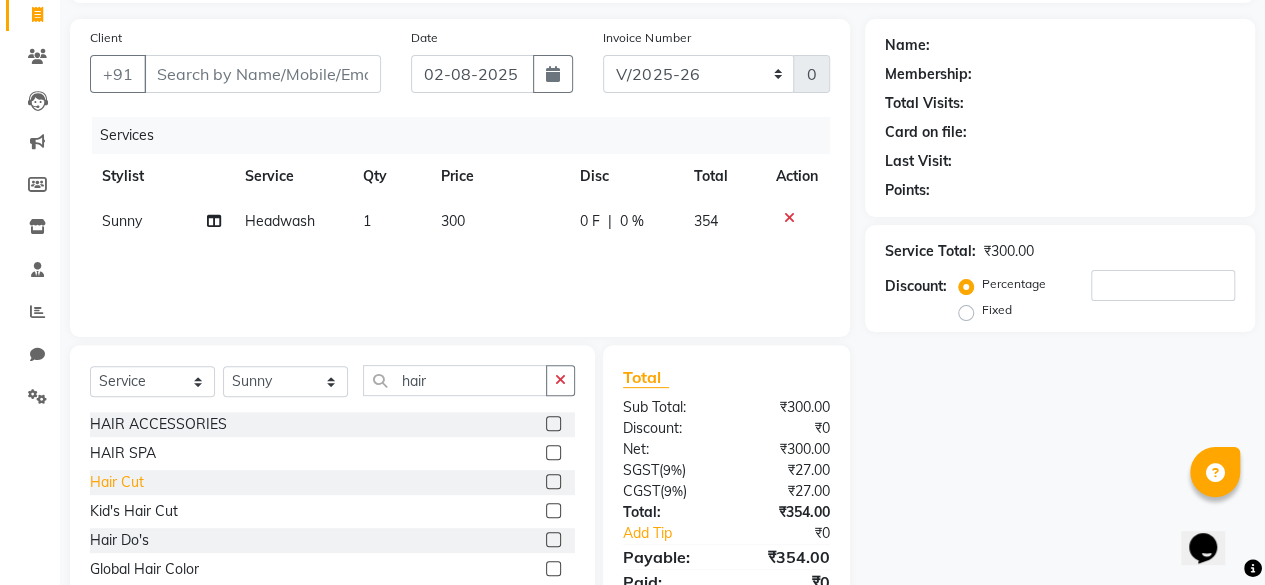 click on "Hair Cut" 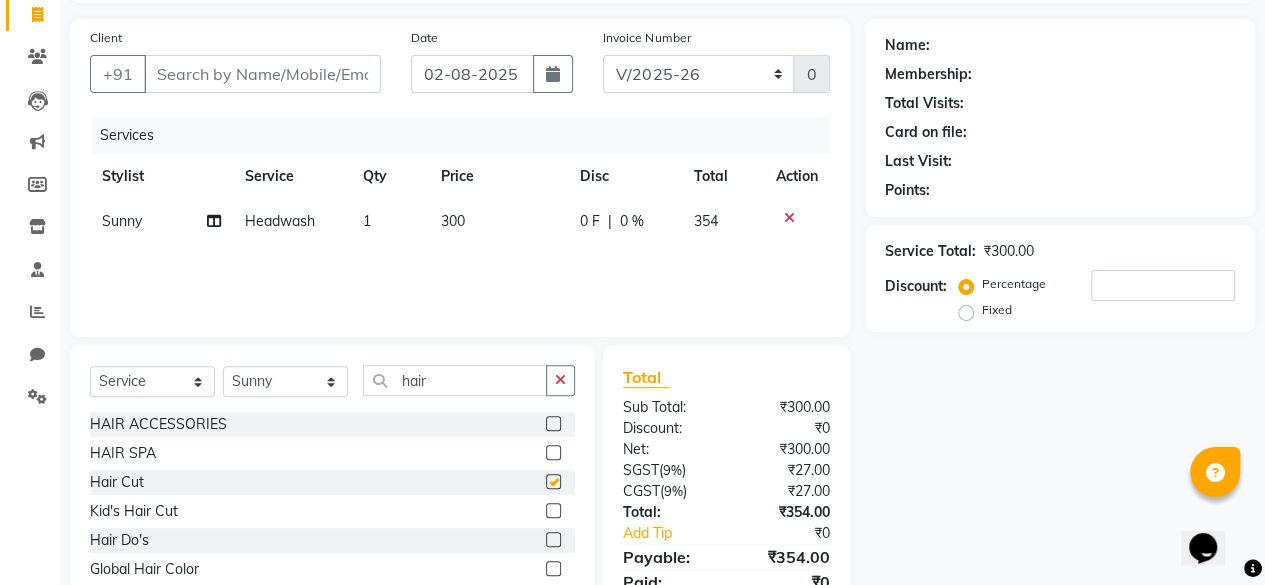 checkbox on "false" 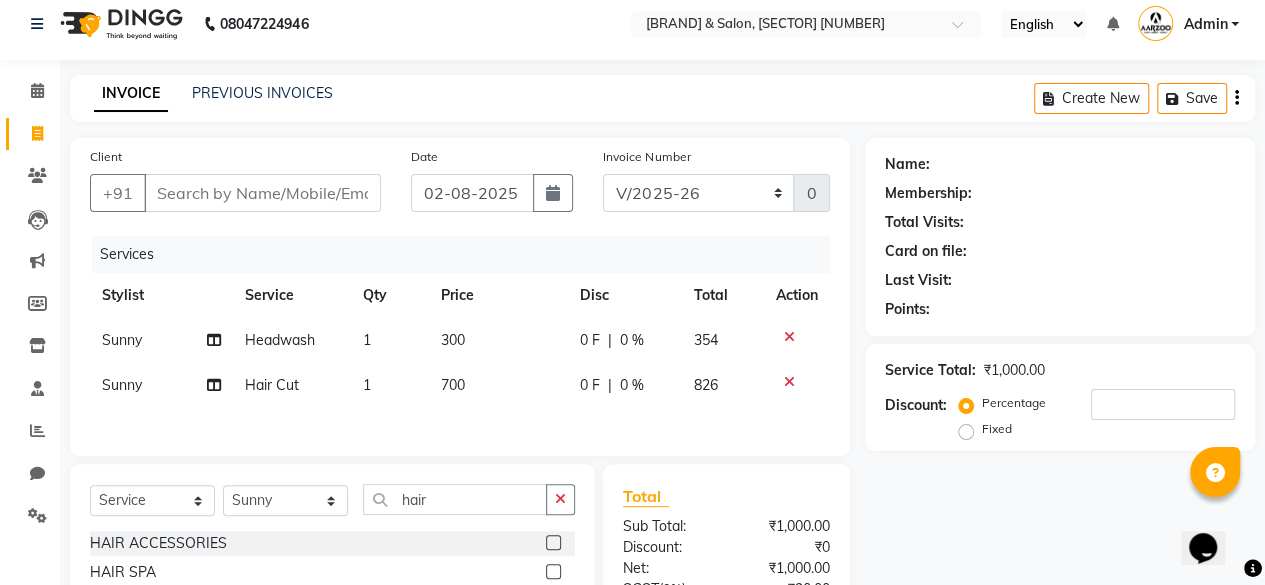 scroll, scrollTop: 0, scrollLeft: 0, axis: both 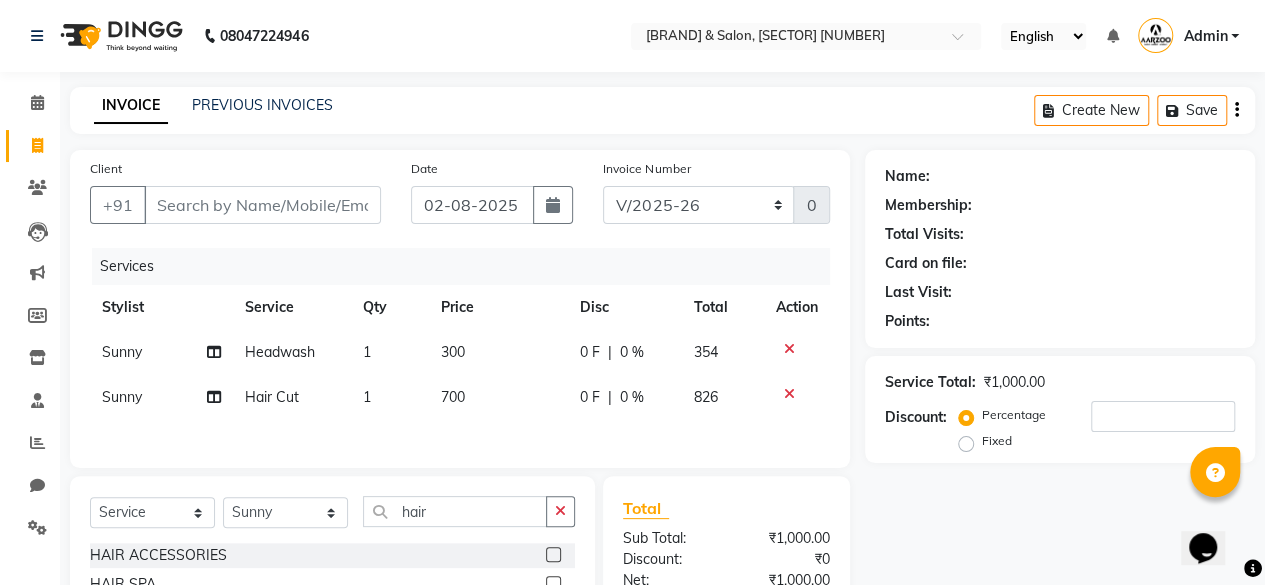click on "700" 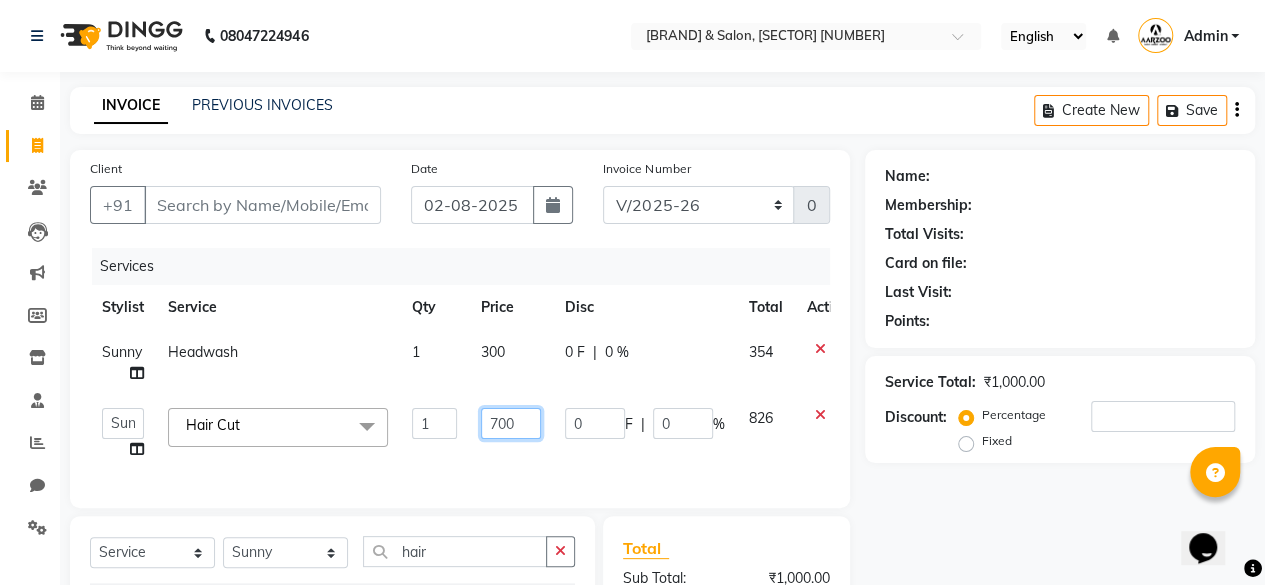 click on "700" 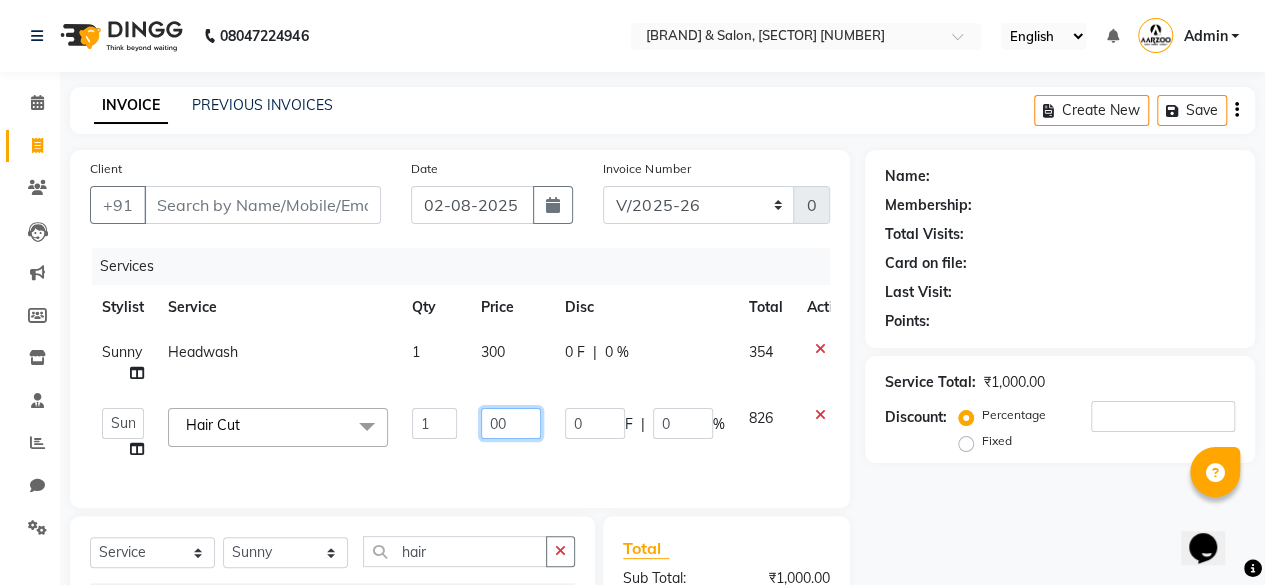 type on "500" 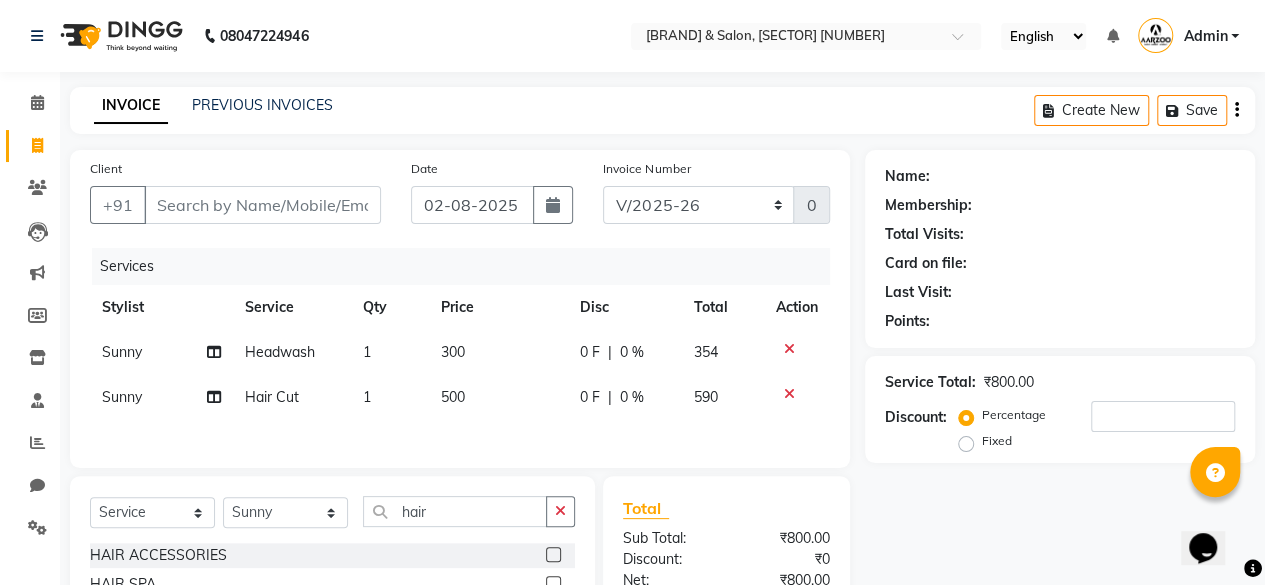 click on "Name: Membership: Total Visits: Card on file: Last Visit:  Points:  Service Total:  ₹800.00  Discount:  Percentage   Fixed" 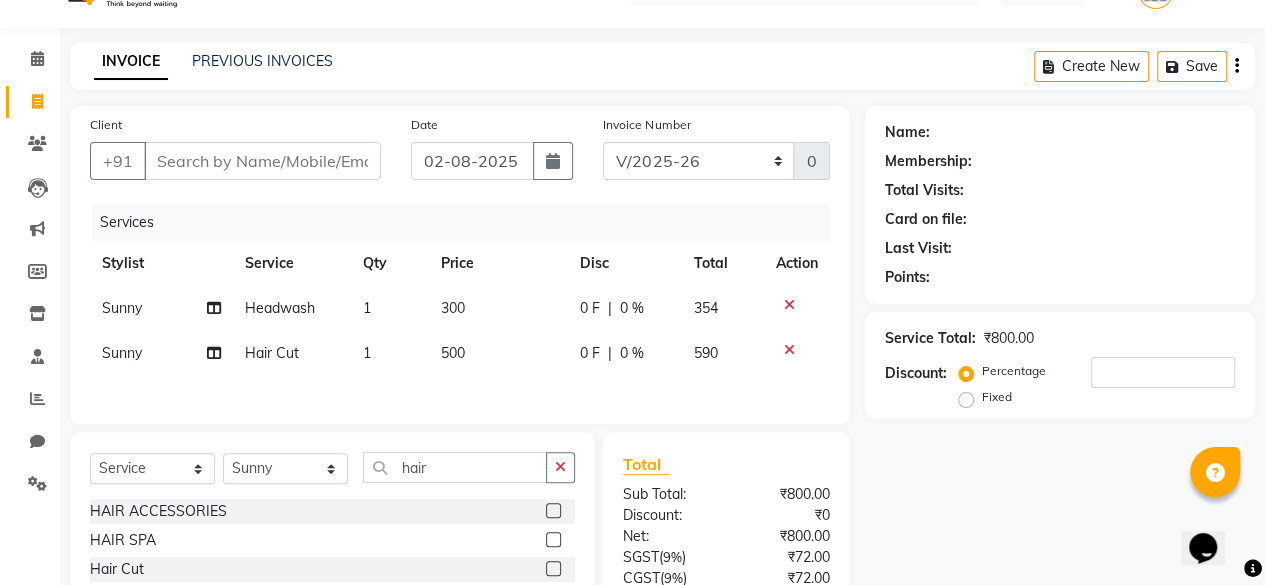 scroll, scrollTop: 0, scrollLeft: 0, axis: both 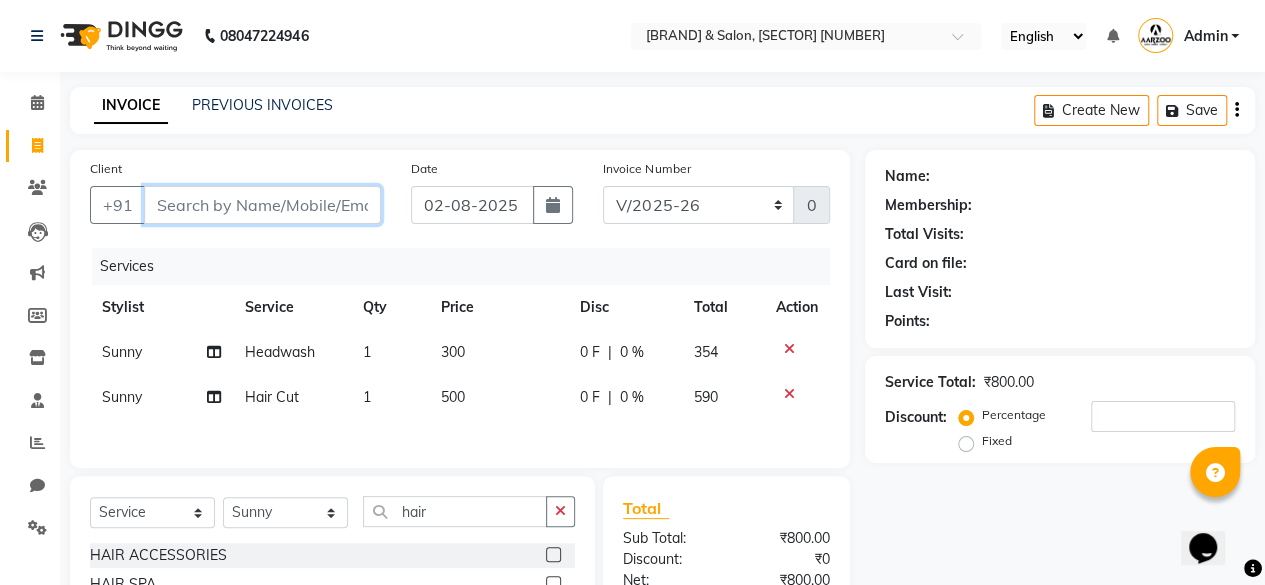 click on "Client" at bounding box center [262, 205] 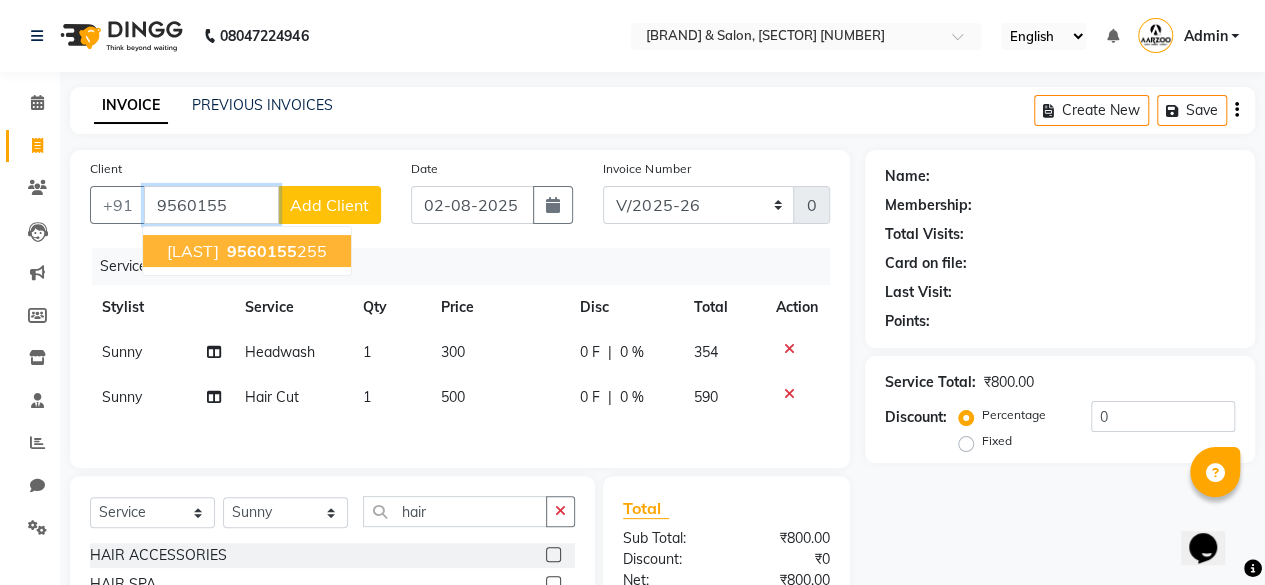 click on "9560155" at bounding box center (262, 251) 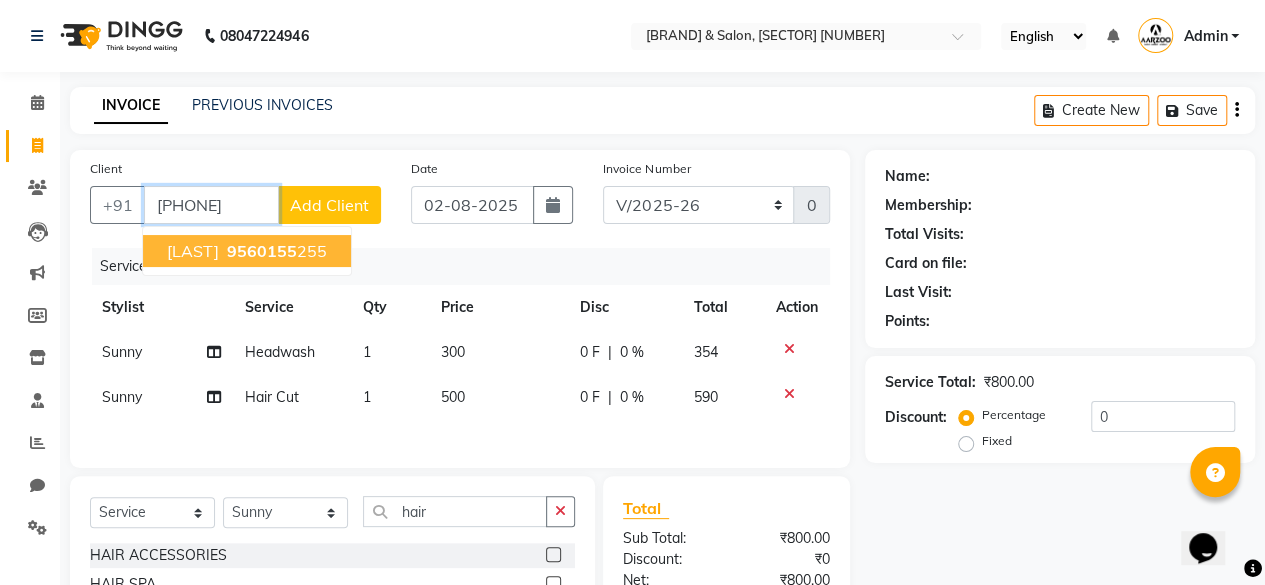 type on "[PHONE]" 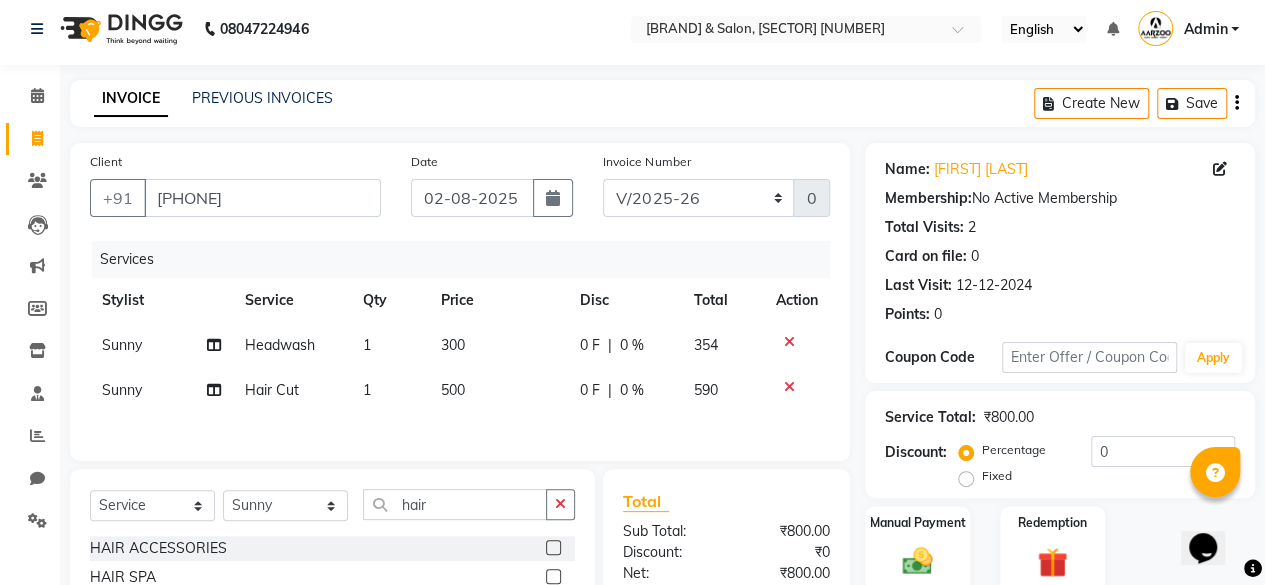 scroll, scrollTop: 0, scrollLeft: 0, axis: both 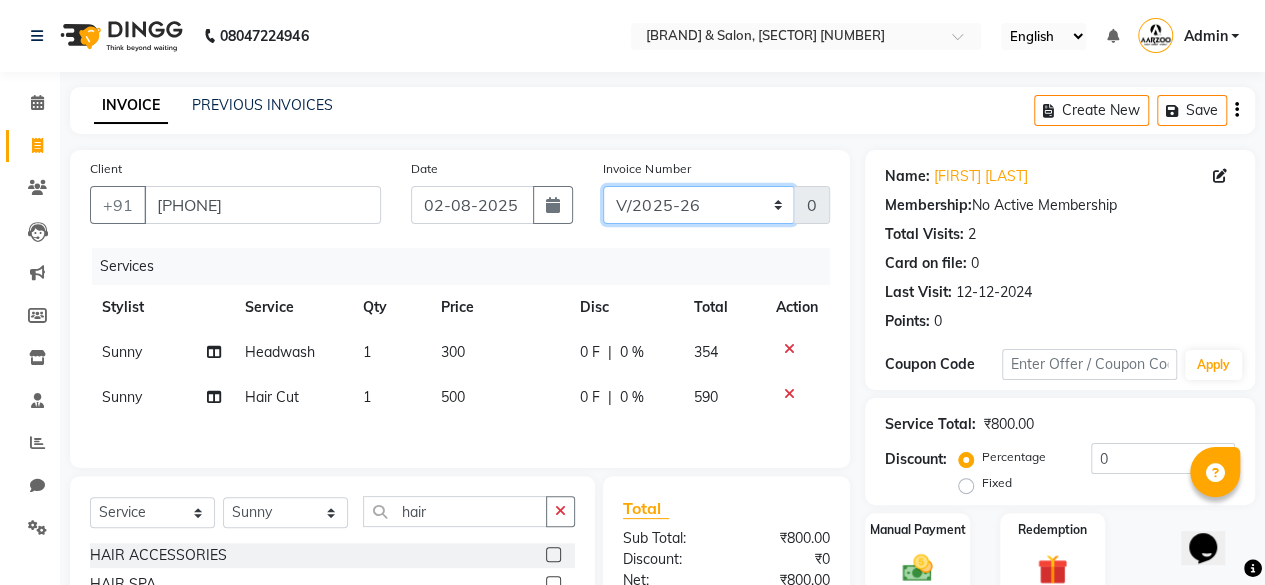 click on "[INVOICE_NUMBER]" 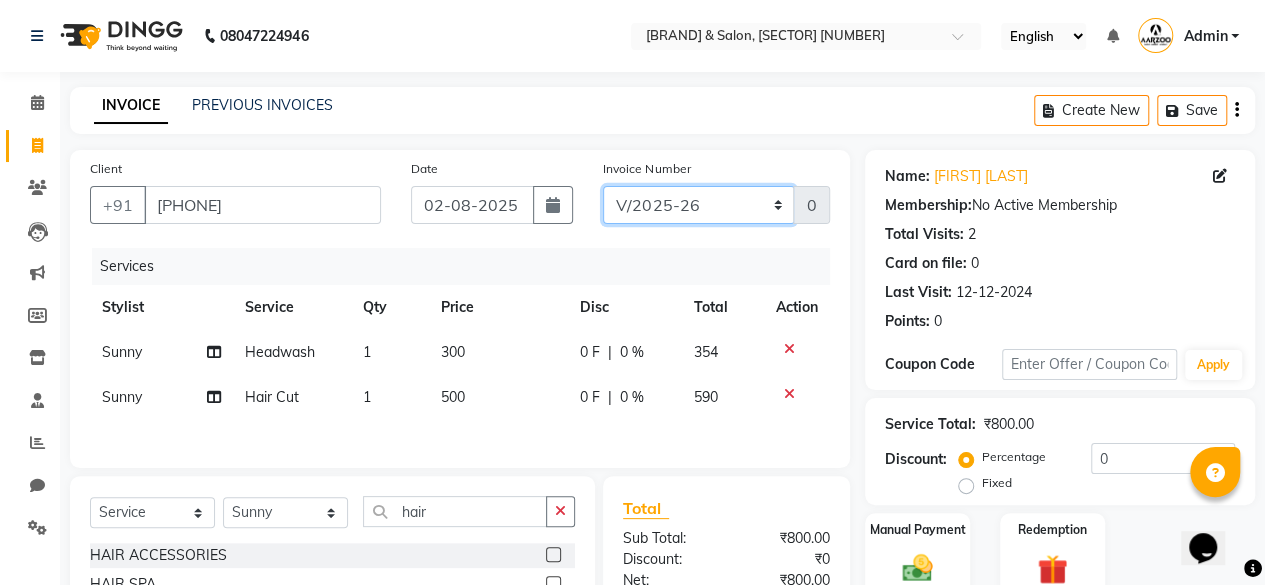 select on "7392" 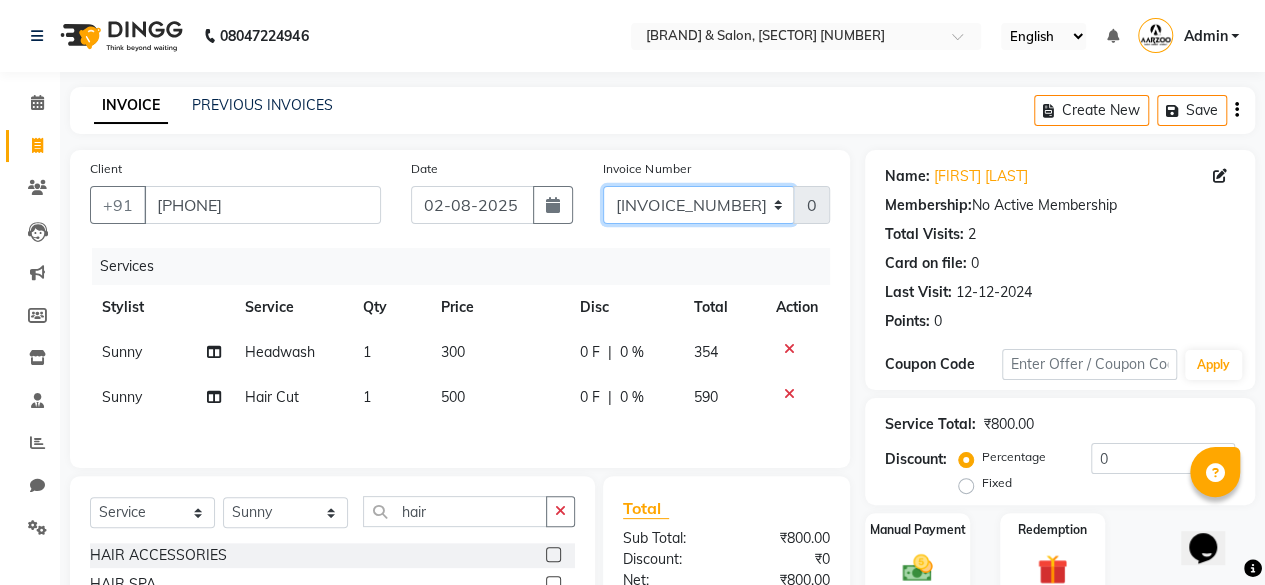 click on "[INVOICE_NUMBER]" 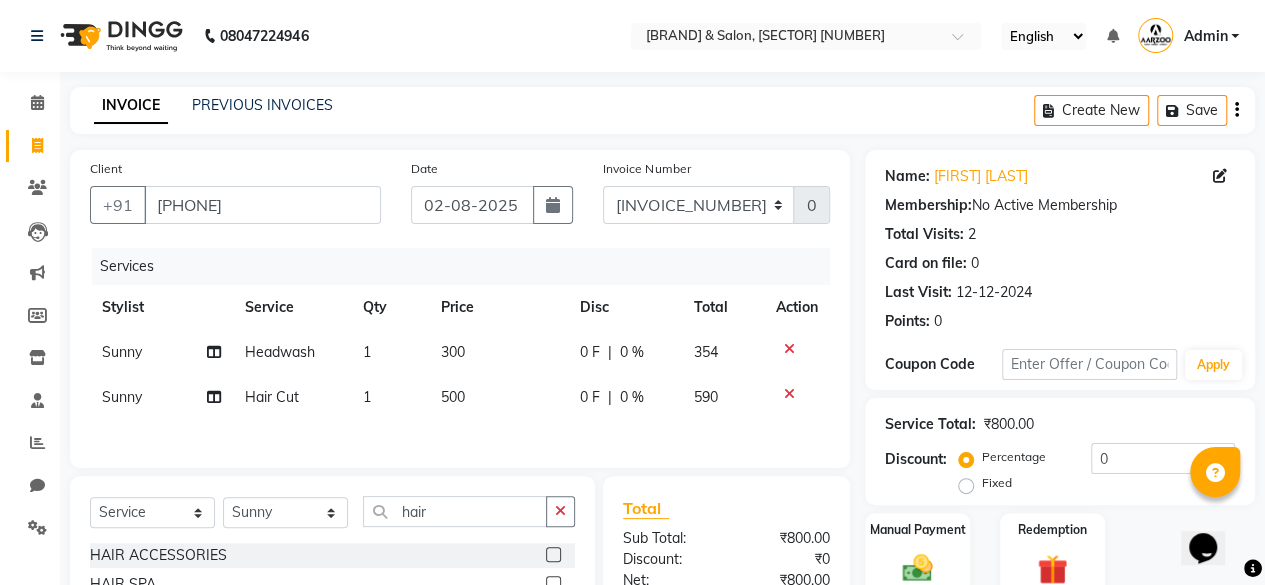 click 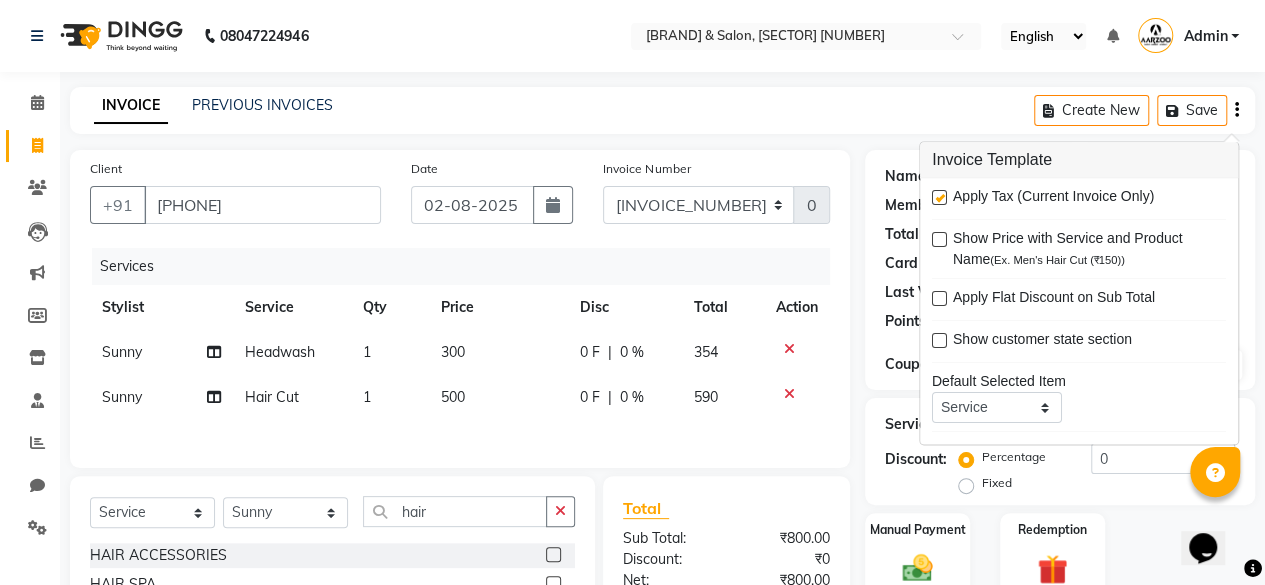click at bounding box center (939, 198) 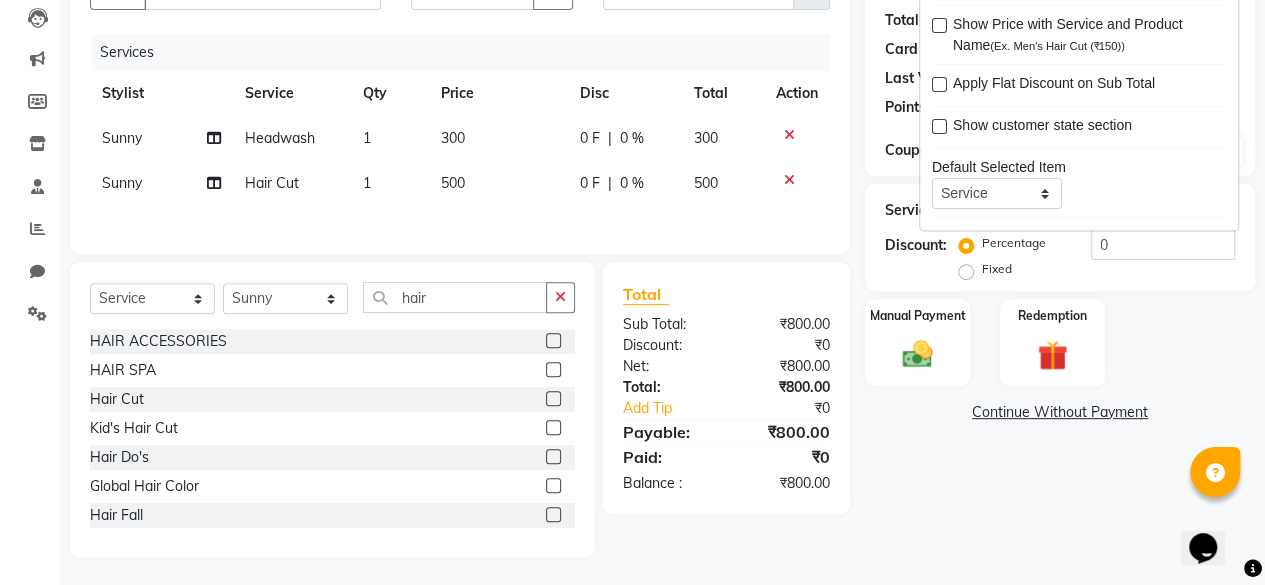 scroll, scrollTop: 218, scrollLeft: 0, axis: vertical 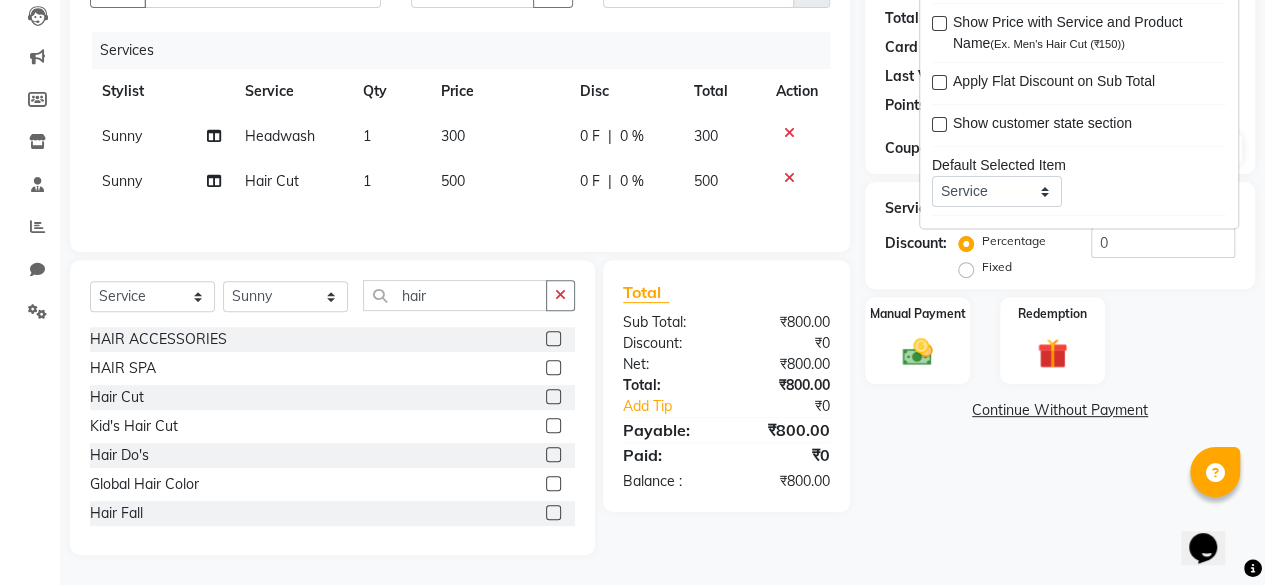 click on "Name: [FIRST] [LAST] Membership: No Active Membership Total Visits: 2 Card on file: 0 Last Visit: 12-12-2024 Points: 0 Coupon Code Apply Service Total: ₹800.00 Discount: Percentage Fixed 0 Manual Payment Redemption Continue Without Payment" 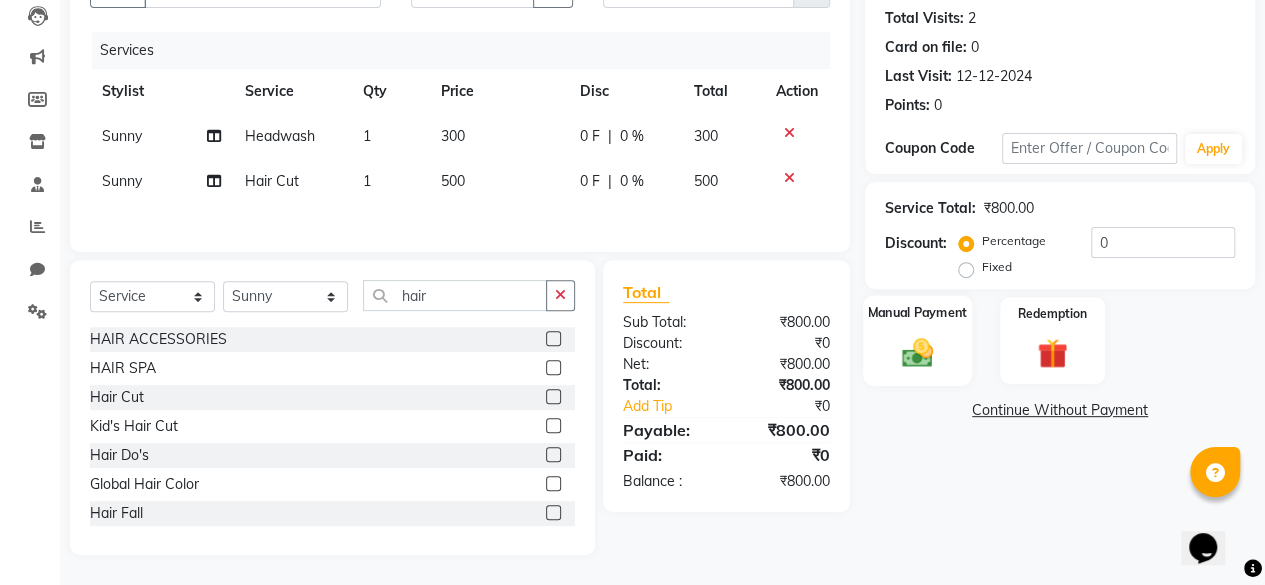 click 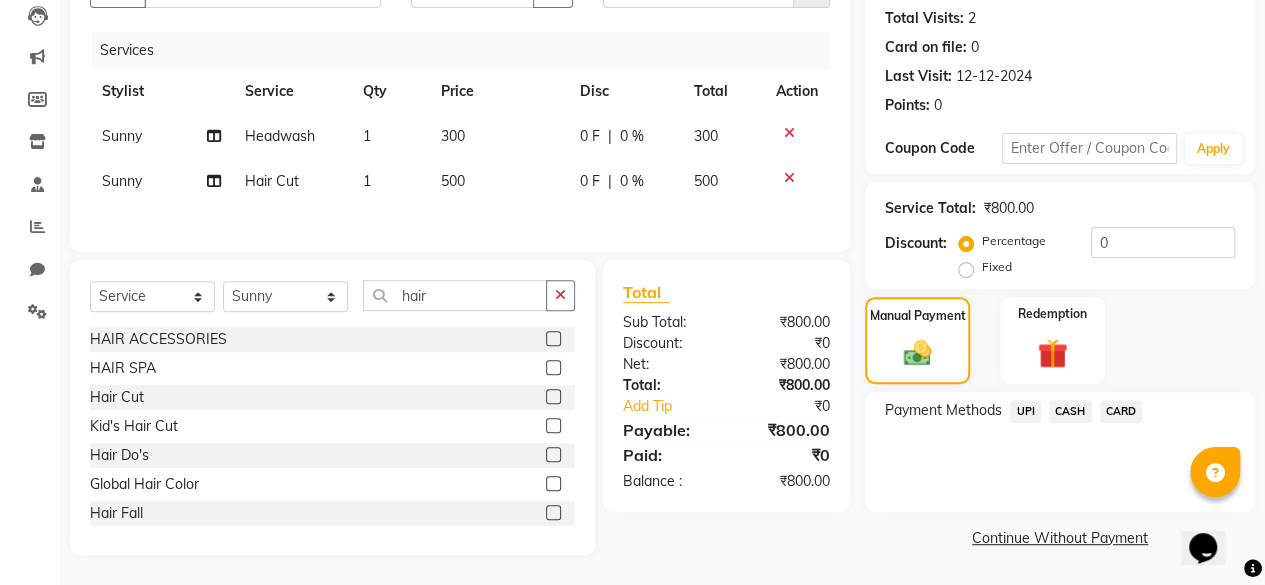 click on "CASH" 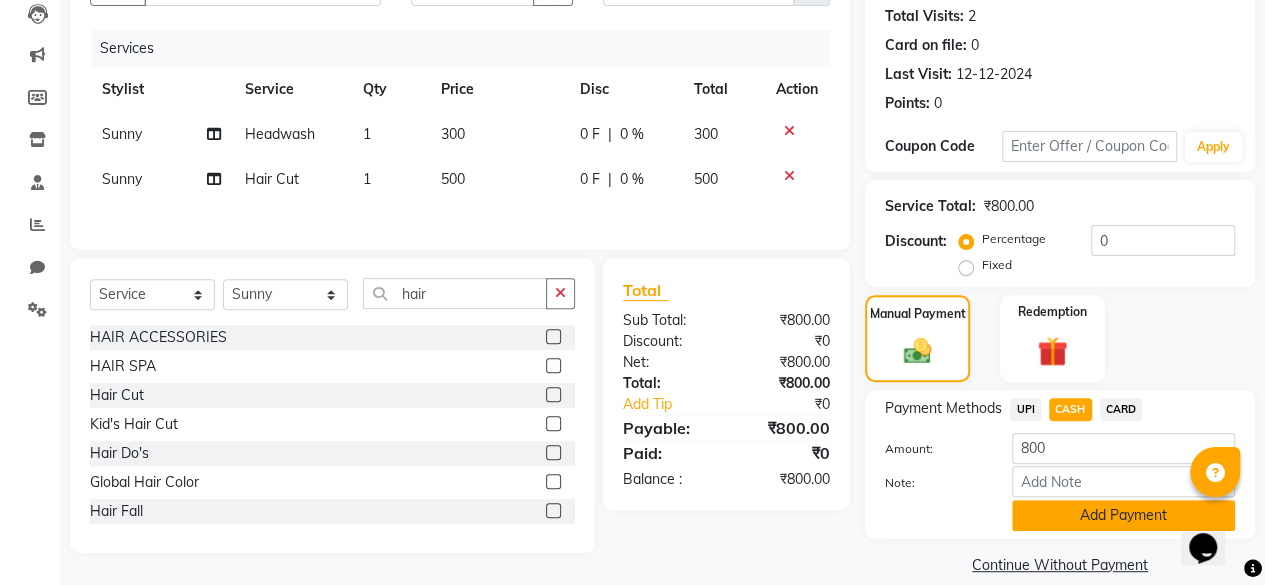 click on "Add Payment" 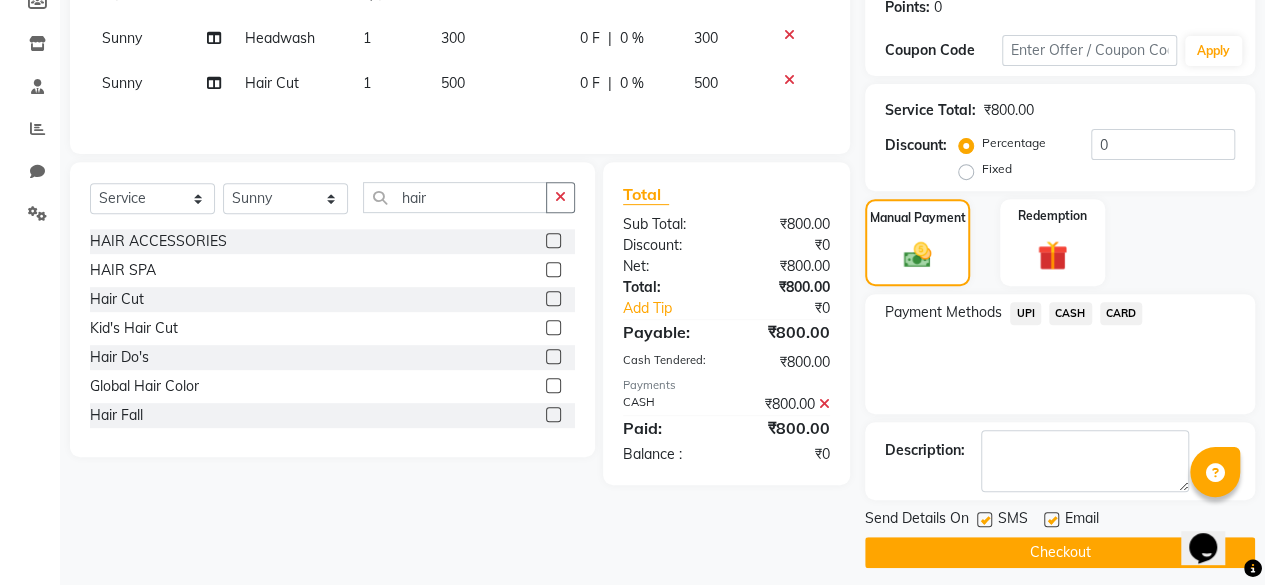 scroll, scrollTop: 324, scrollLeft: 0, axis: vertical 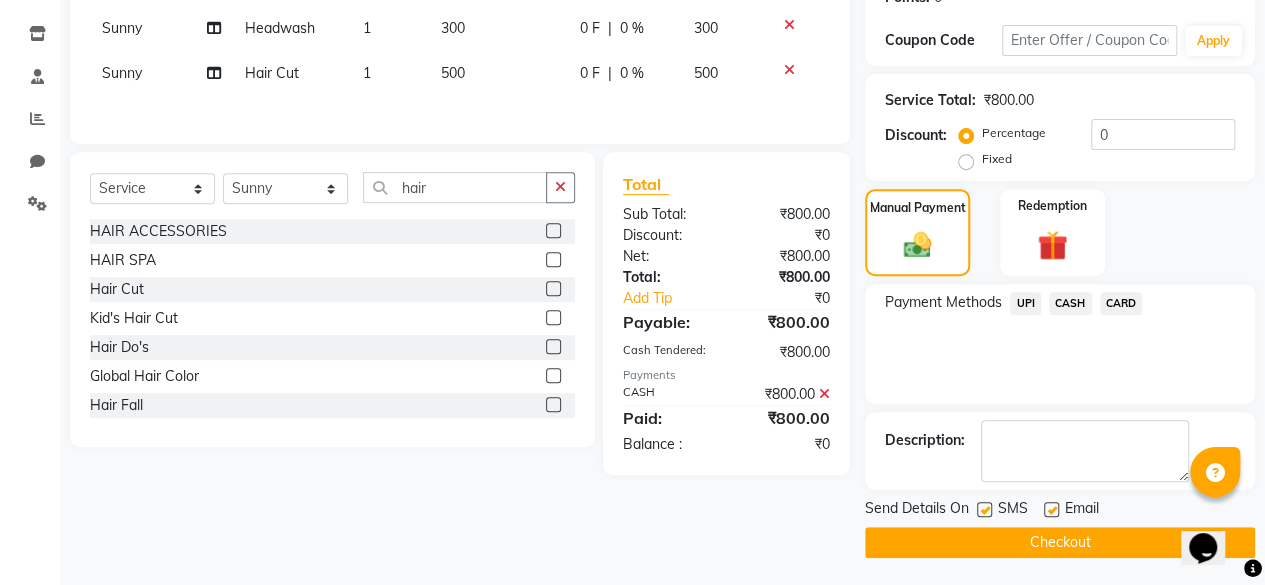 click on "Checkout" 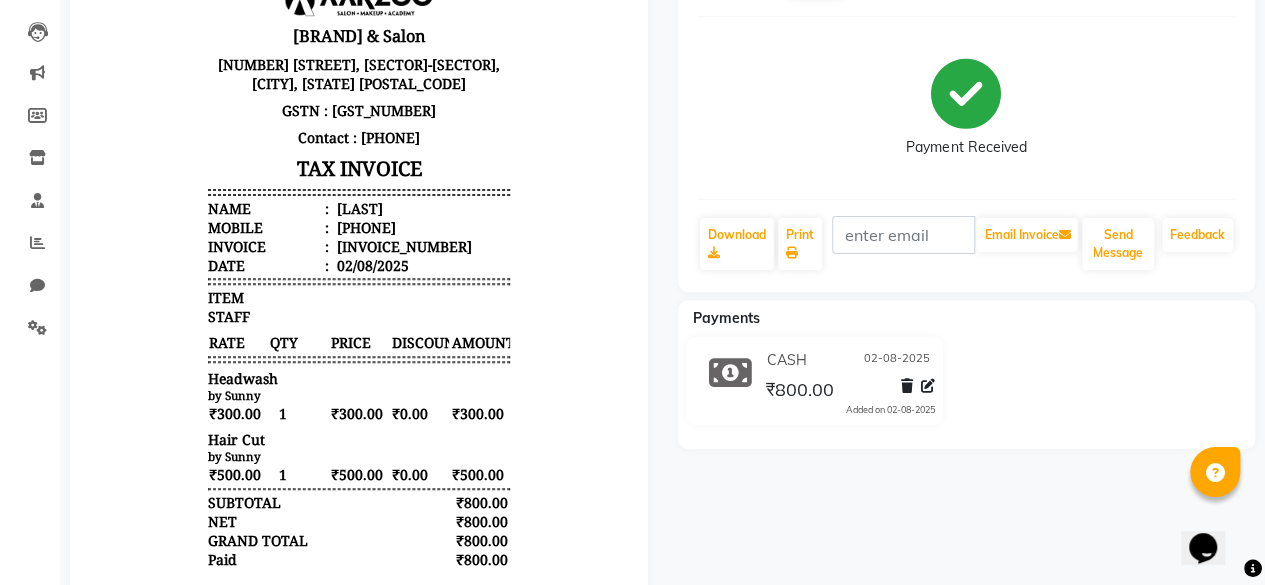 scroll, scrollTop: 0, scrollLeft: 0, axis: both 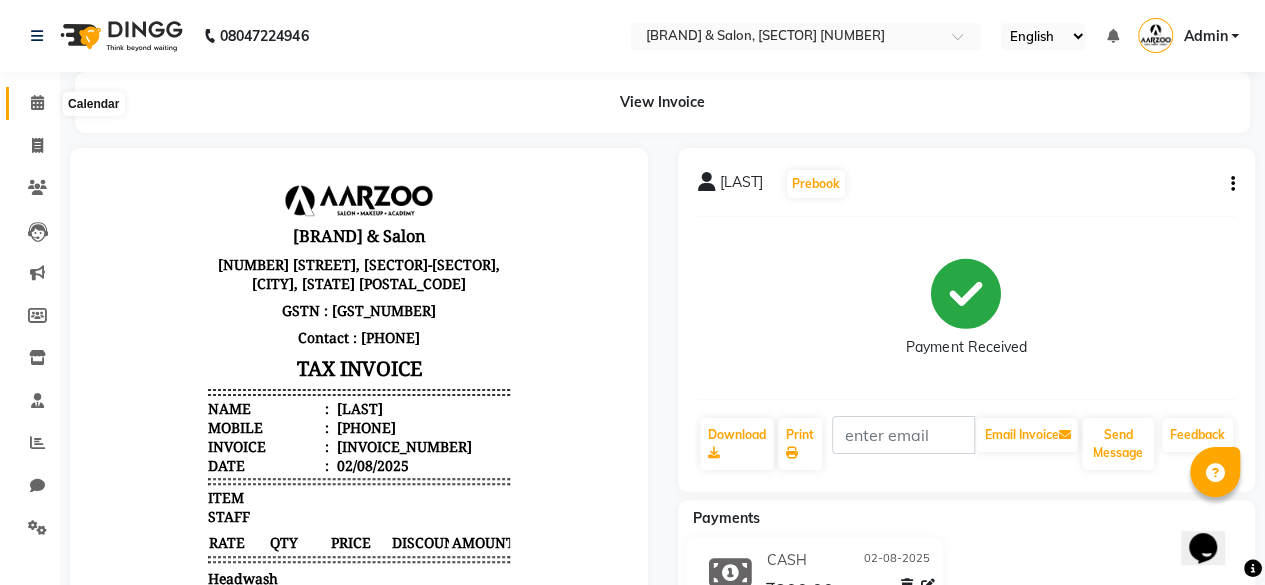click 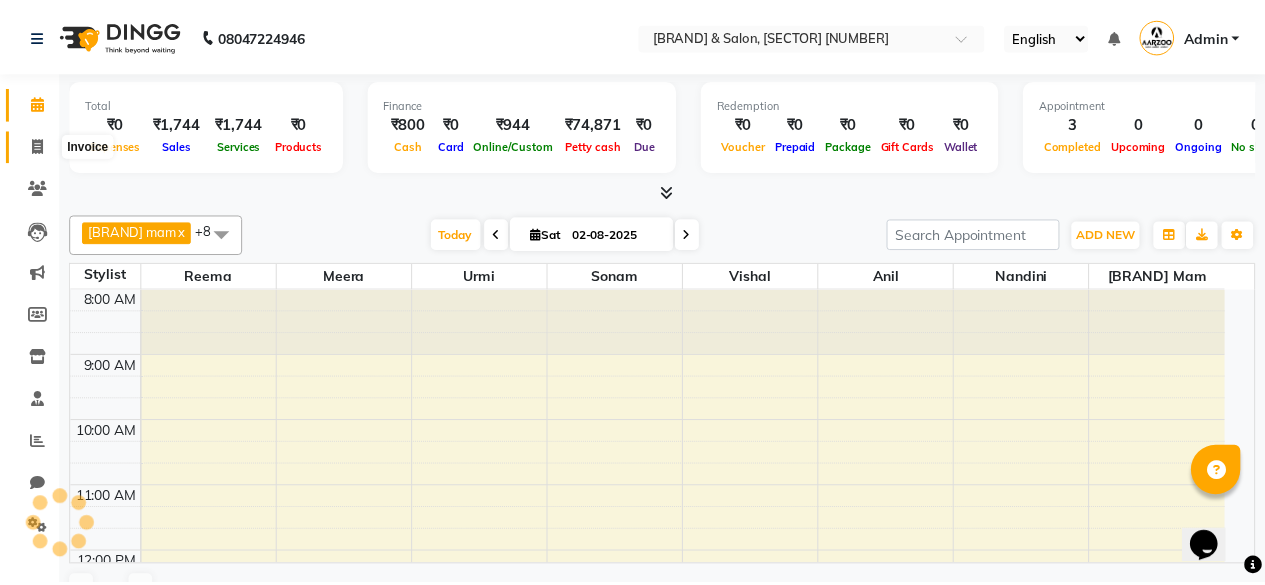 scroll, scrollTop: 558, scrollLeft: 0, axis: vertical 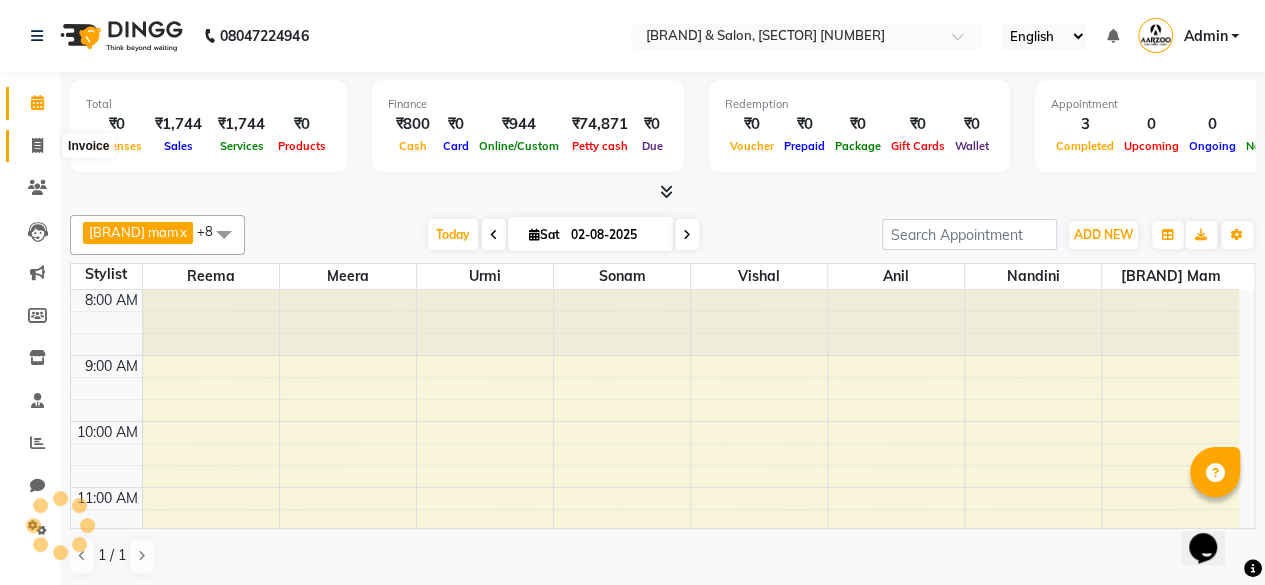 click 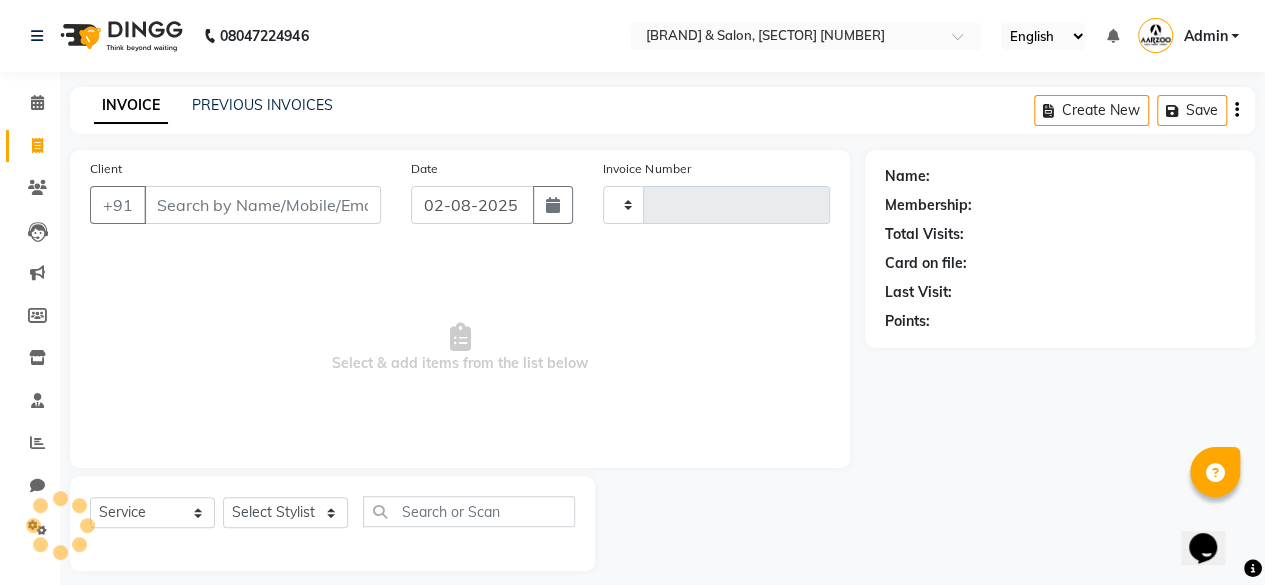 type on "0073" 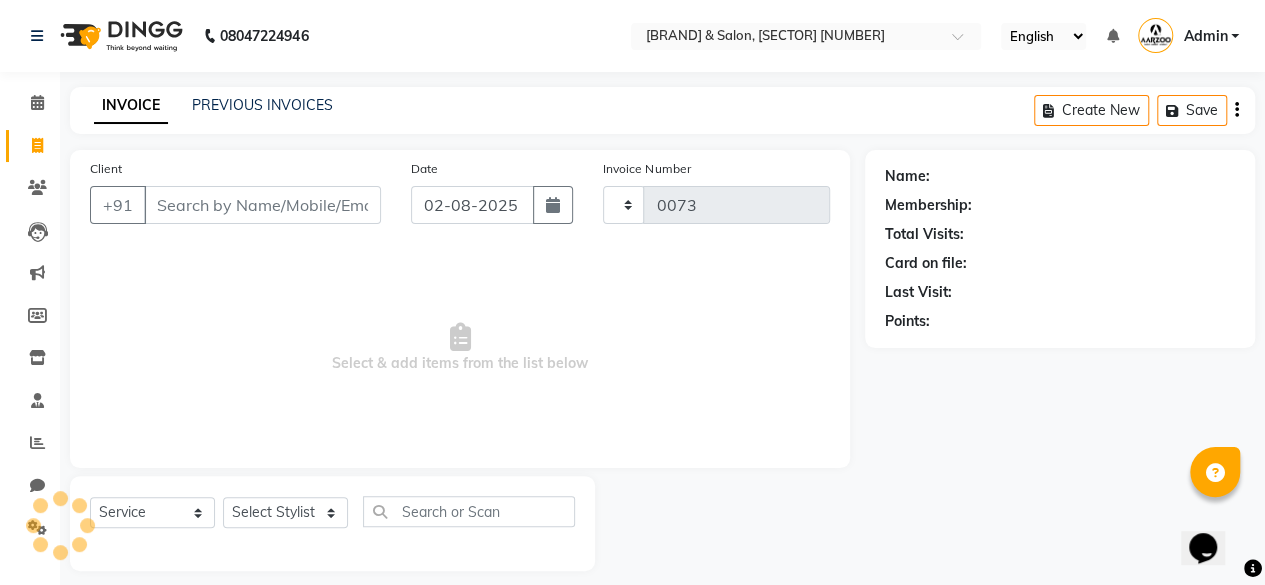 select on "6943" 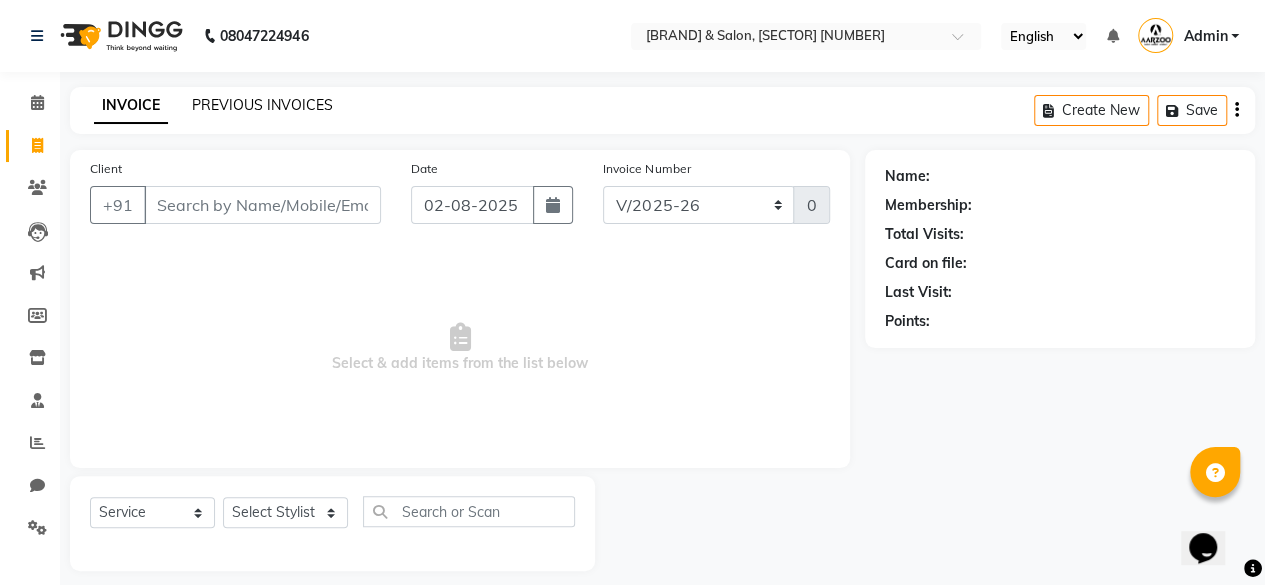click on "PREVIOUS INVOICES" 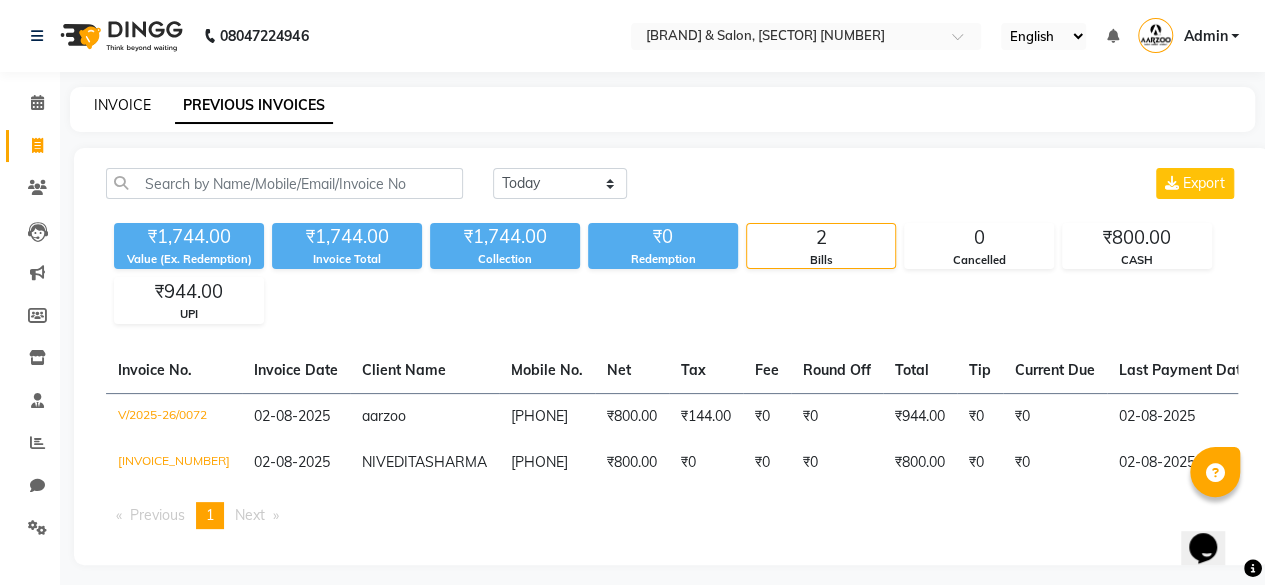 drag, startPoint x: 124, startPoint y: 113, endPoint x: 30, endPoint y: 107, distance: 94.19129 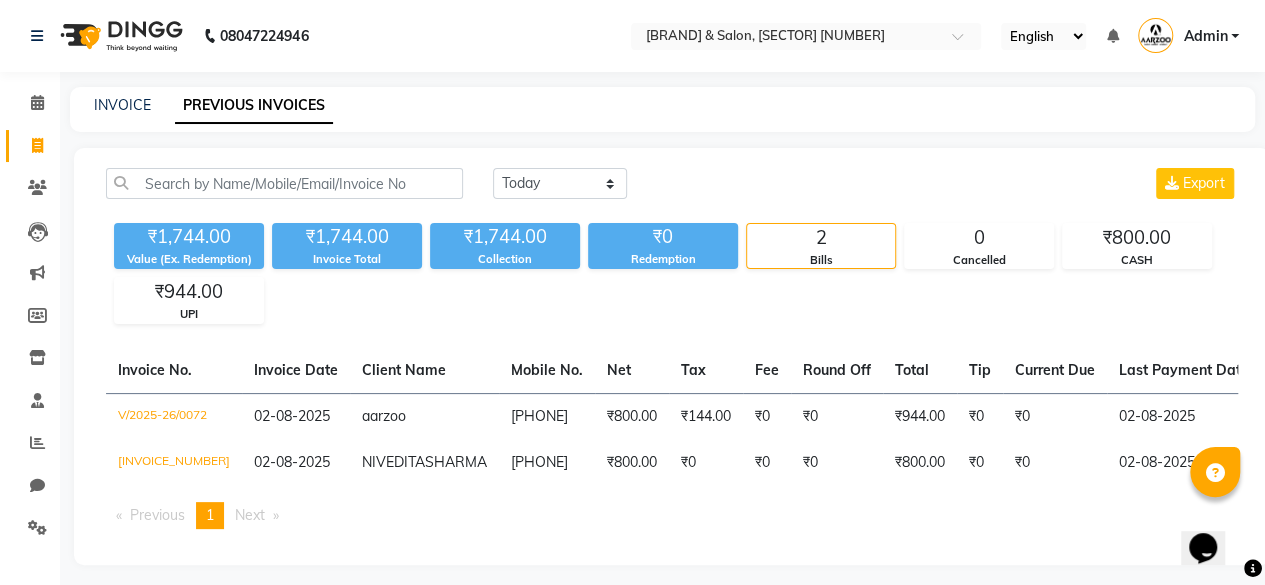 scroll, scrollTop: 15, scrollLeft: 0, axis: vertical 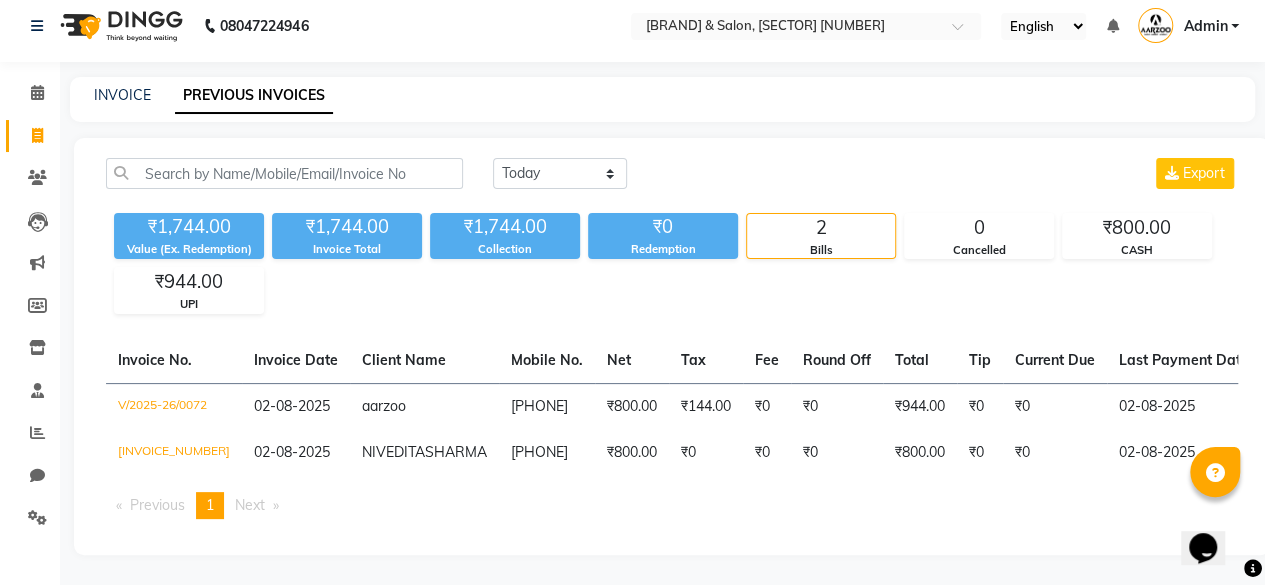 select on "6943" 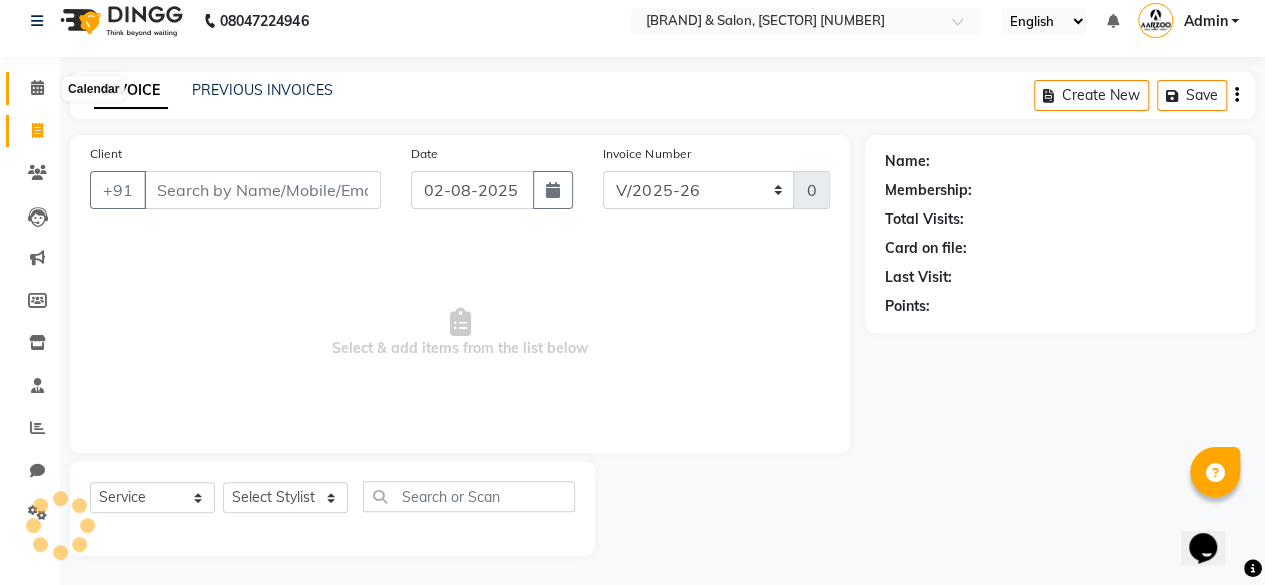 click 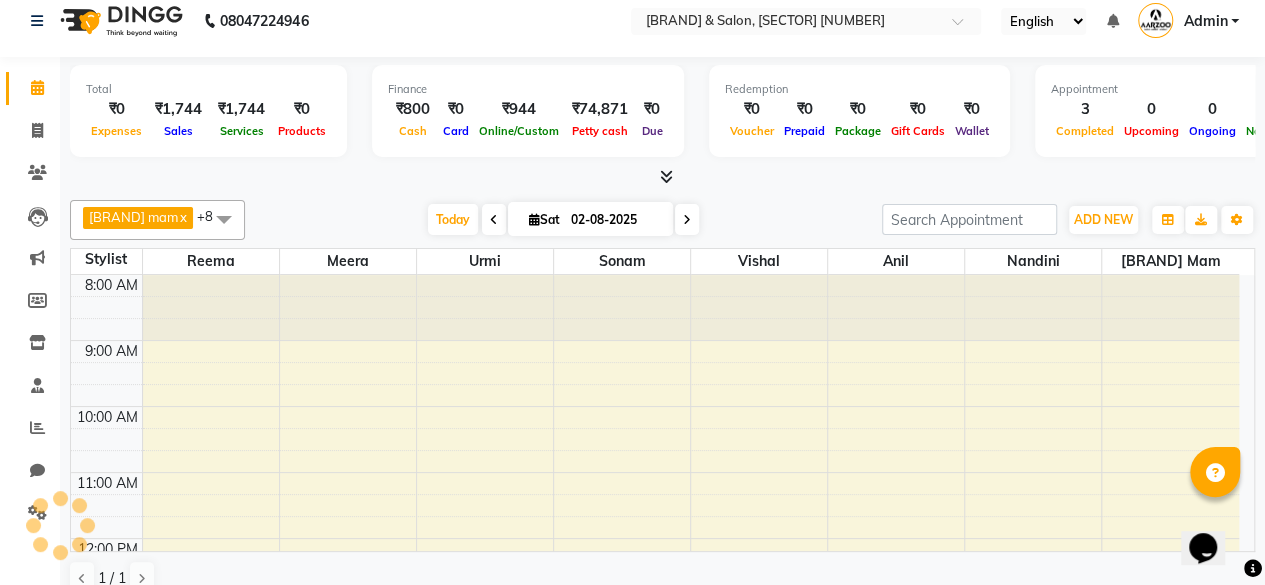 scroll, scrollTop: 0, scrollLeft: 0, axis: both 